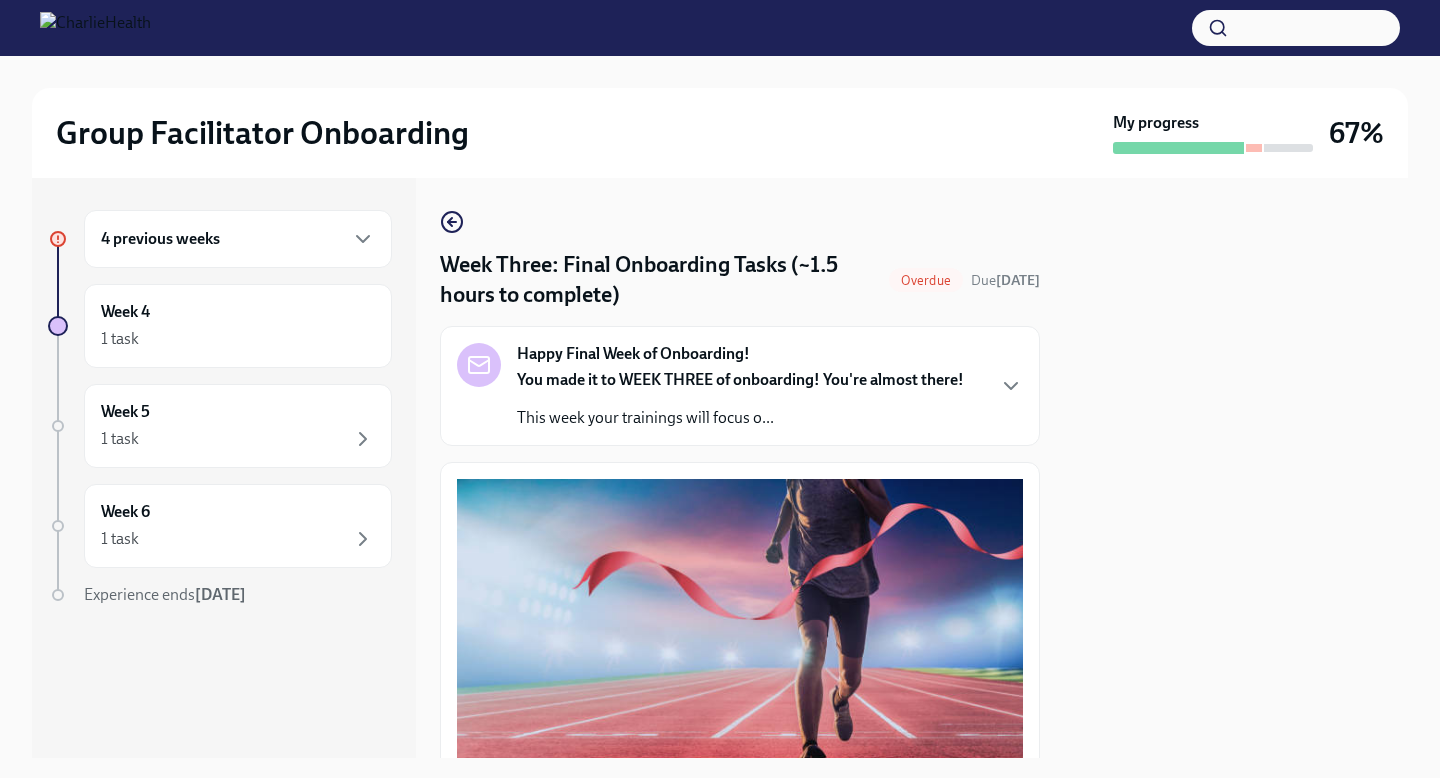 scroll, scrollTop: 0, scrollLeft: 0, axis: both 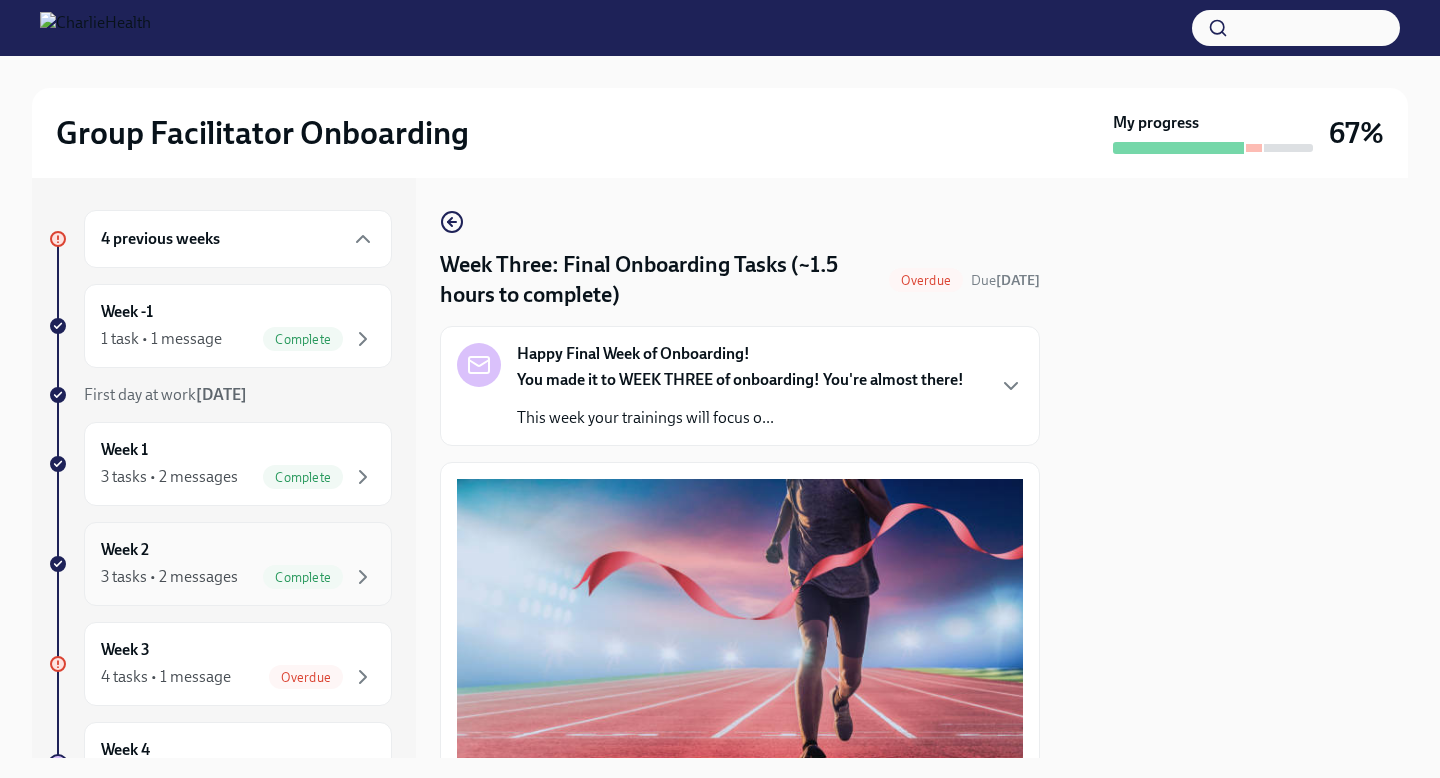 click on "Complete" at bounding box center (303, 577) 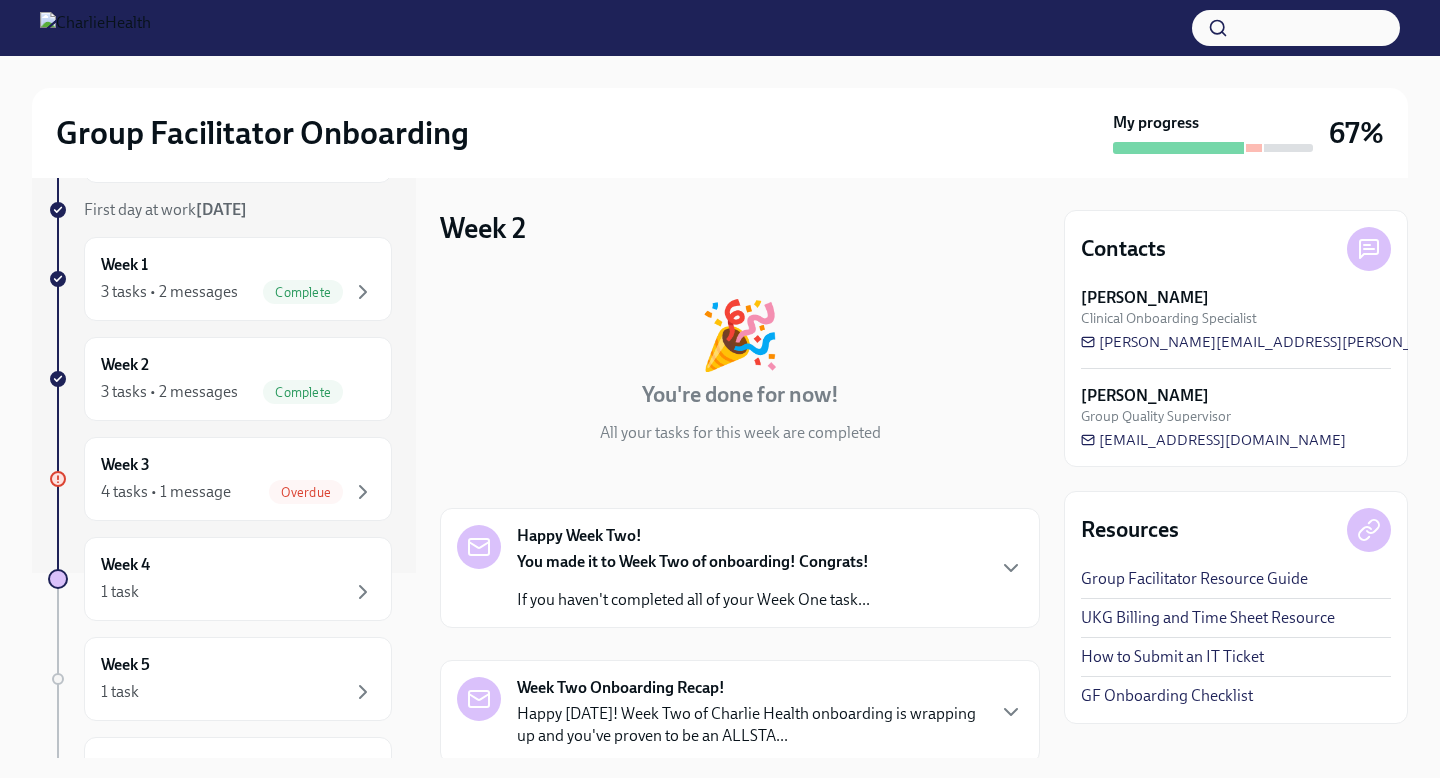scroll, scrollTop: 348, scrollLeft: 0, axis: vertical 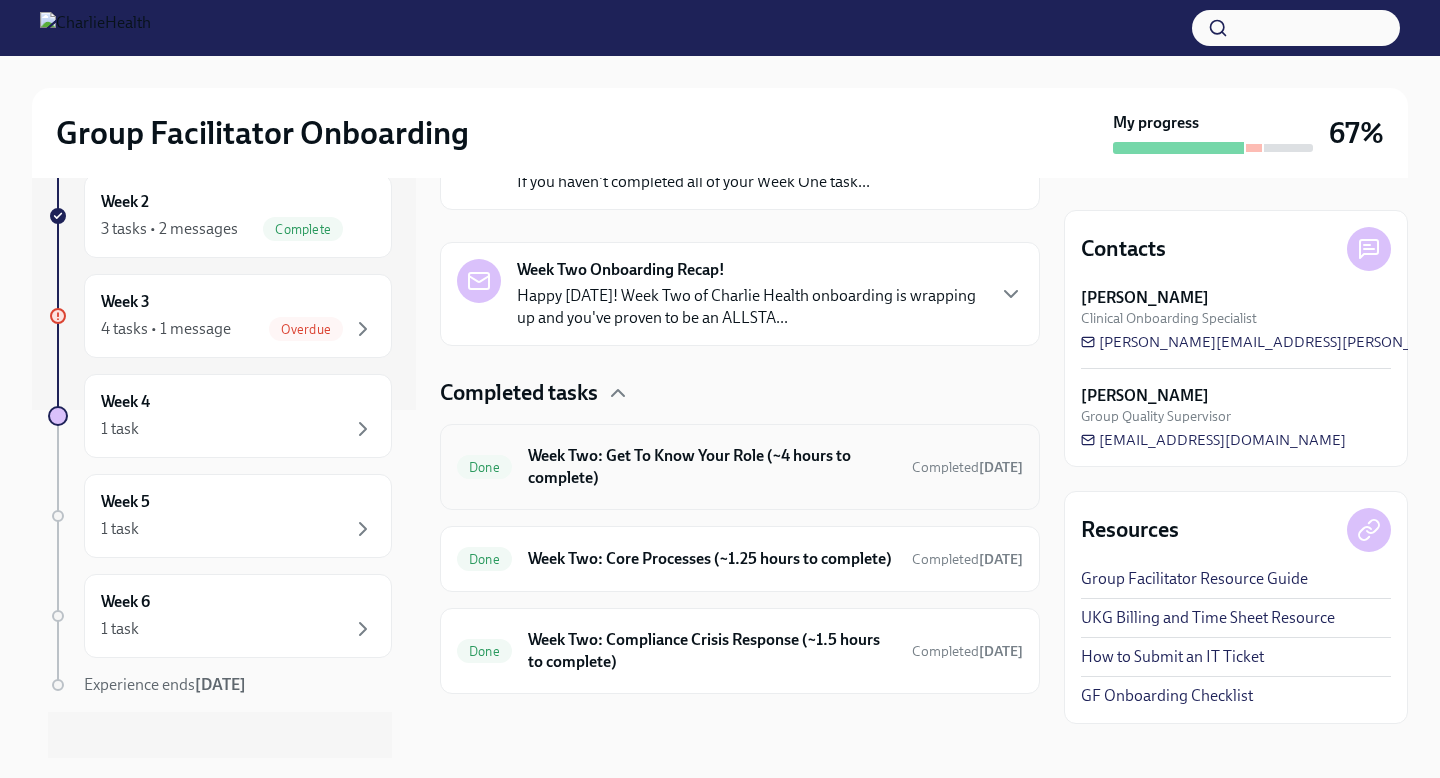 click on "Done Week Two: Get To Know Your Role (~4 hours to complete) Completed  [DATE]" at bounding box center [740, 467] 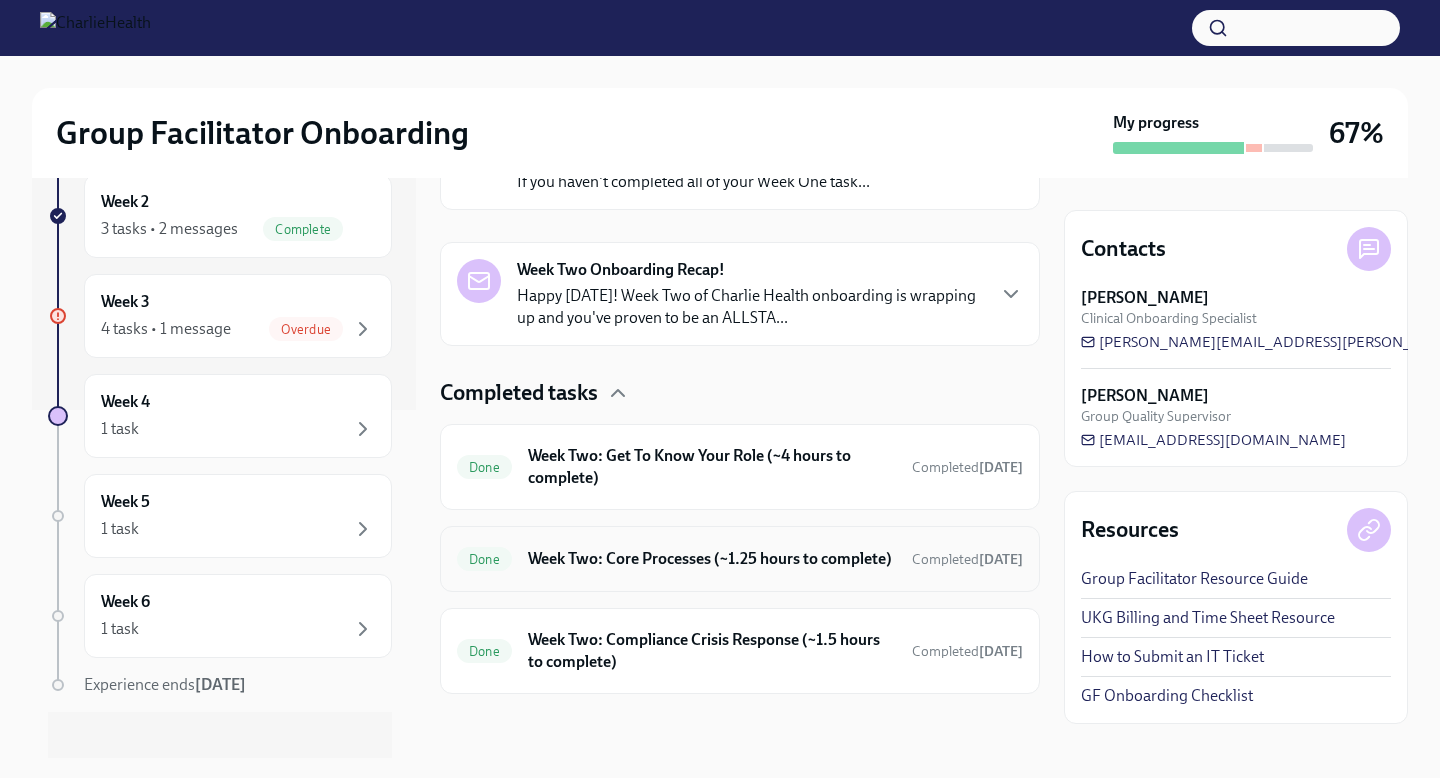 click on "Week Two: Core Processes (~1.25 hours to complete)" at bounding box center (712, 559) 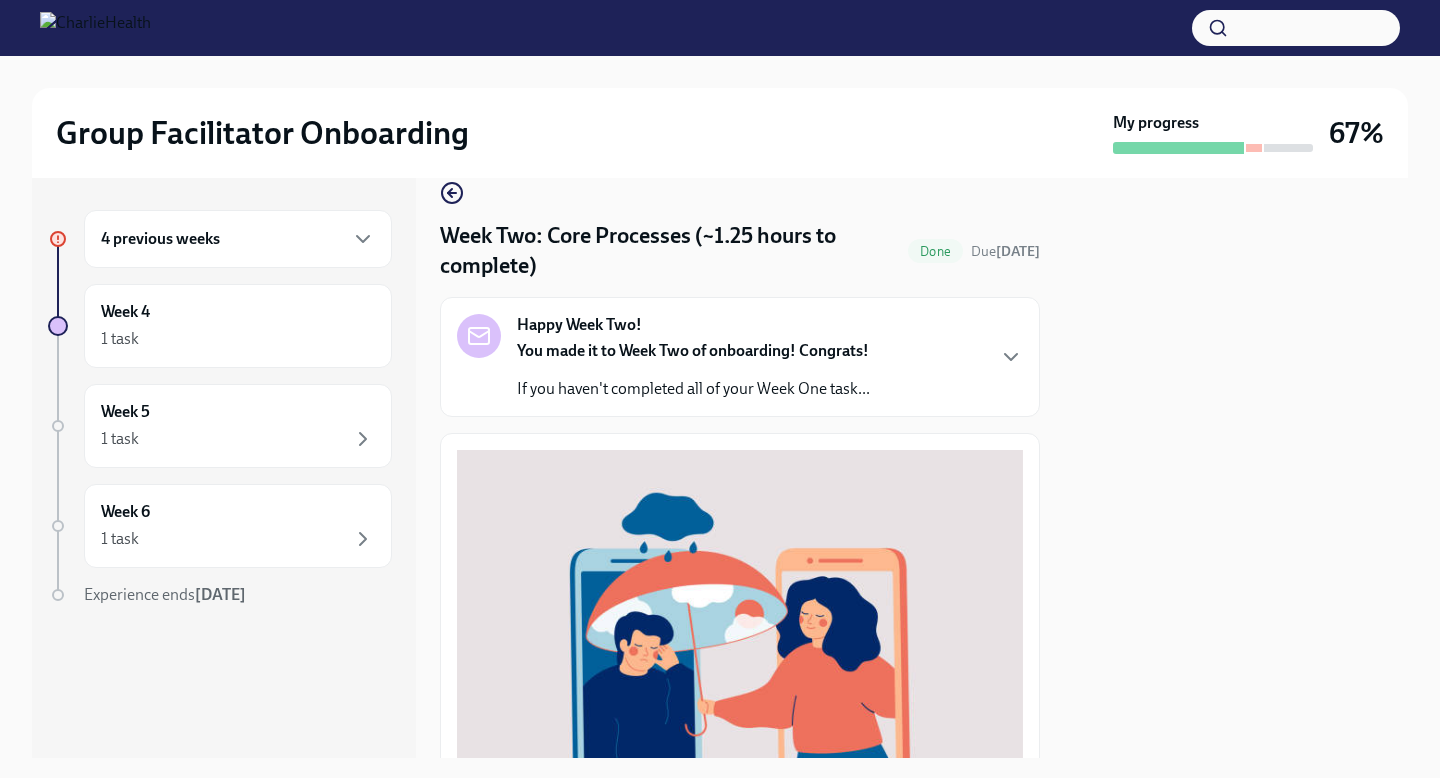 scroll, scrollTop: 0, scrollLeft: 0, axis: both 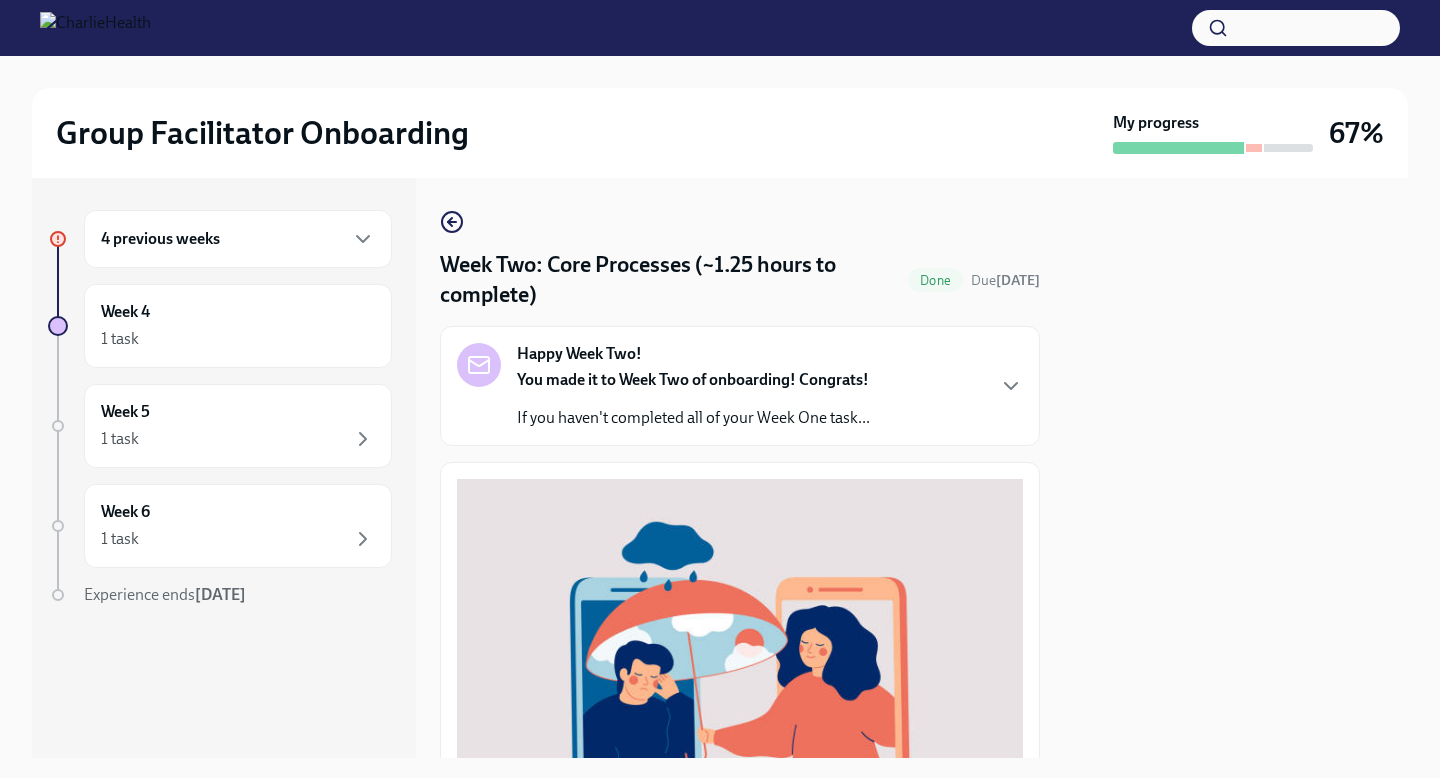 click on "You made it to Week Two of onboarding! Congrats!
If you haven't completed all of your Week One task..." at bounding box center (693, 399) 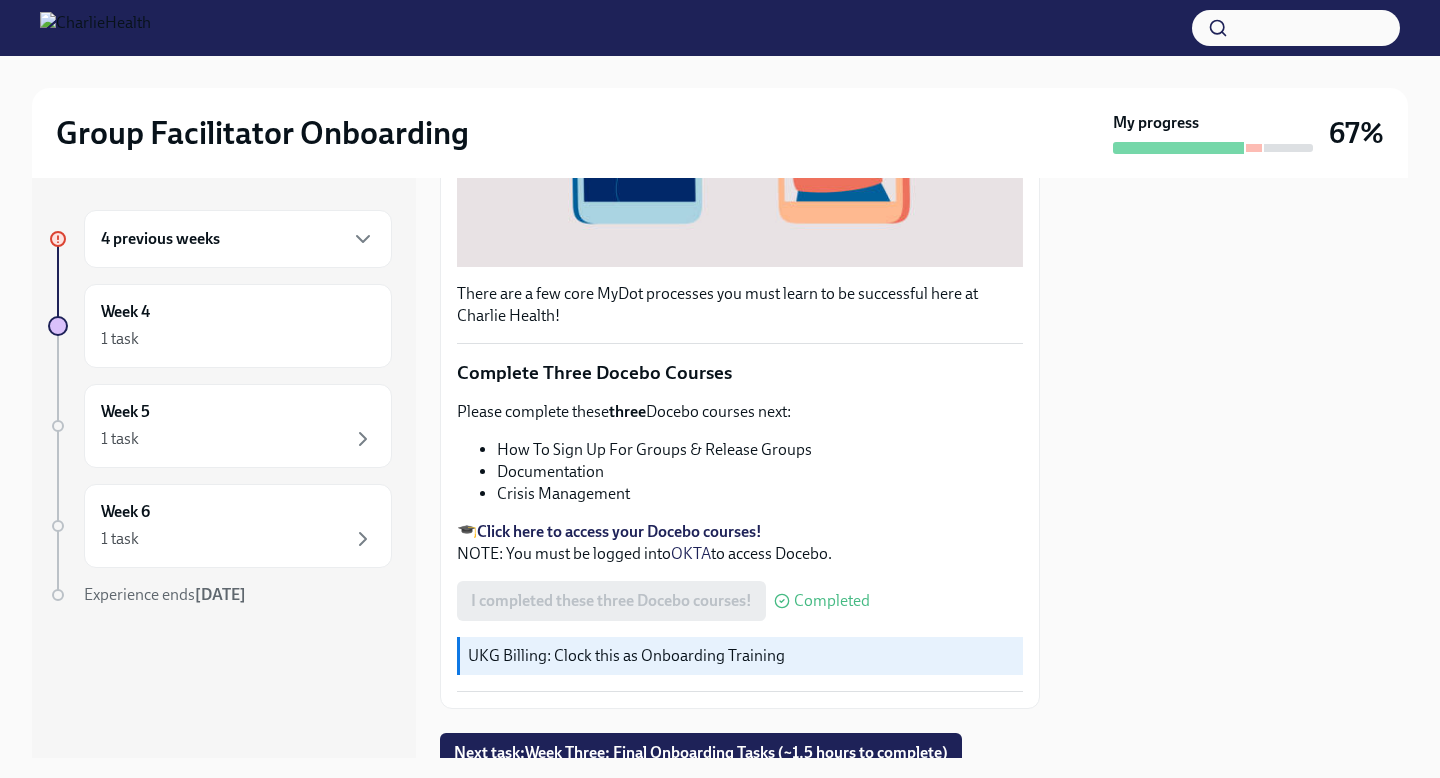 scroll, scrollTop: 800, scrollLeft: 0, axis: vertical 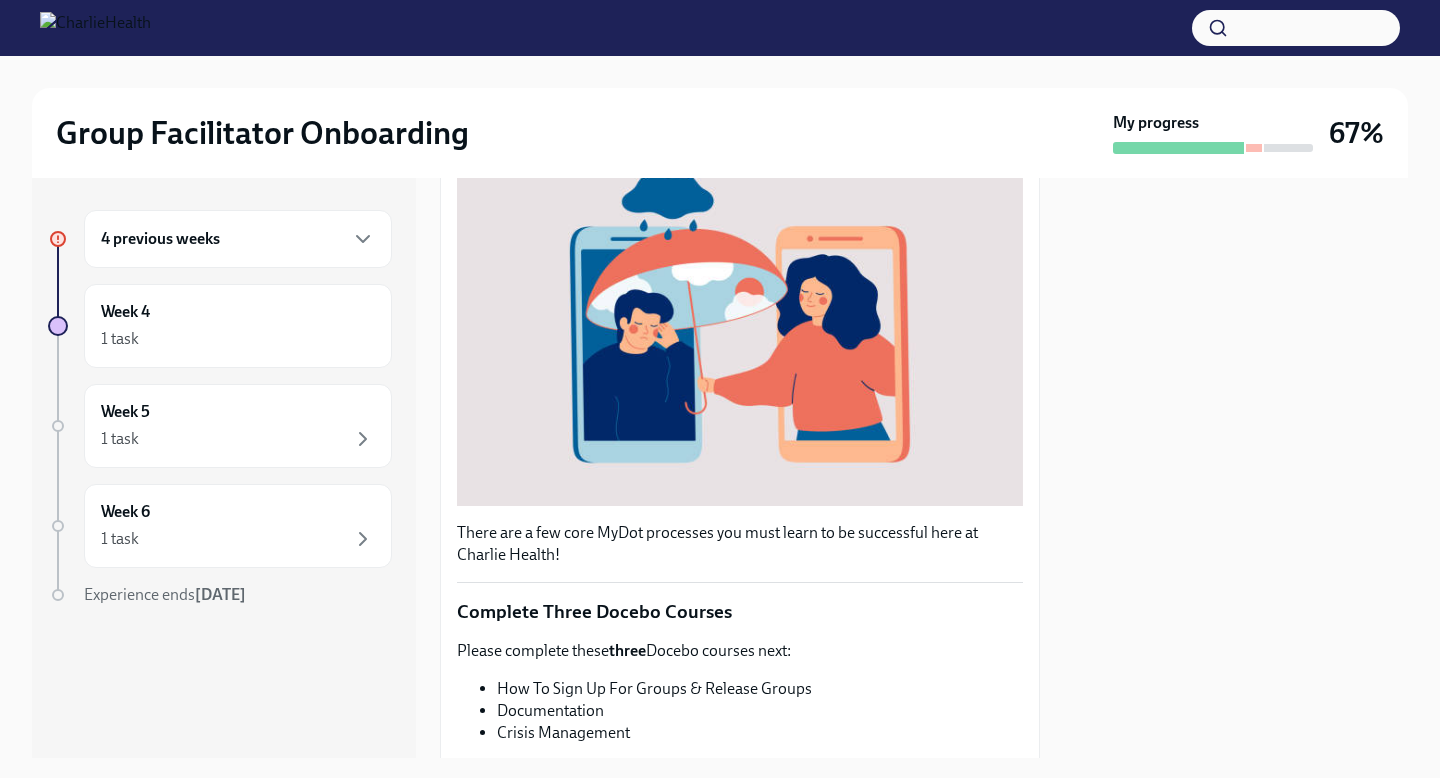 click on "4 previous weeks" at bounding box center [238, 239] 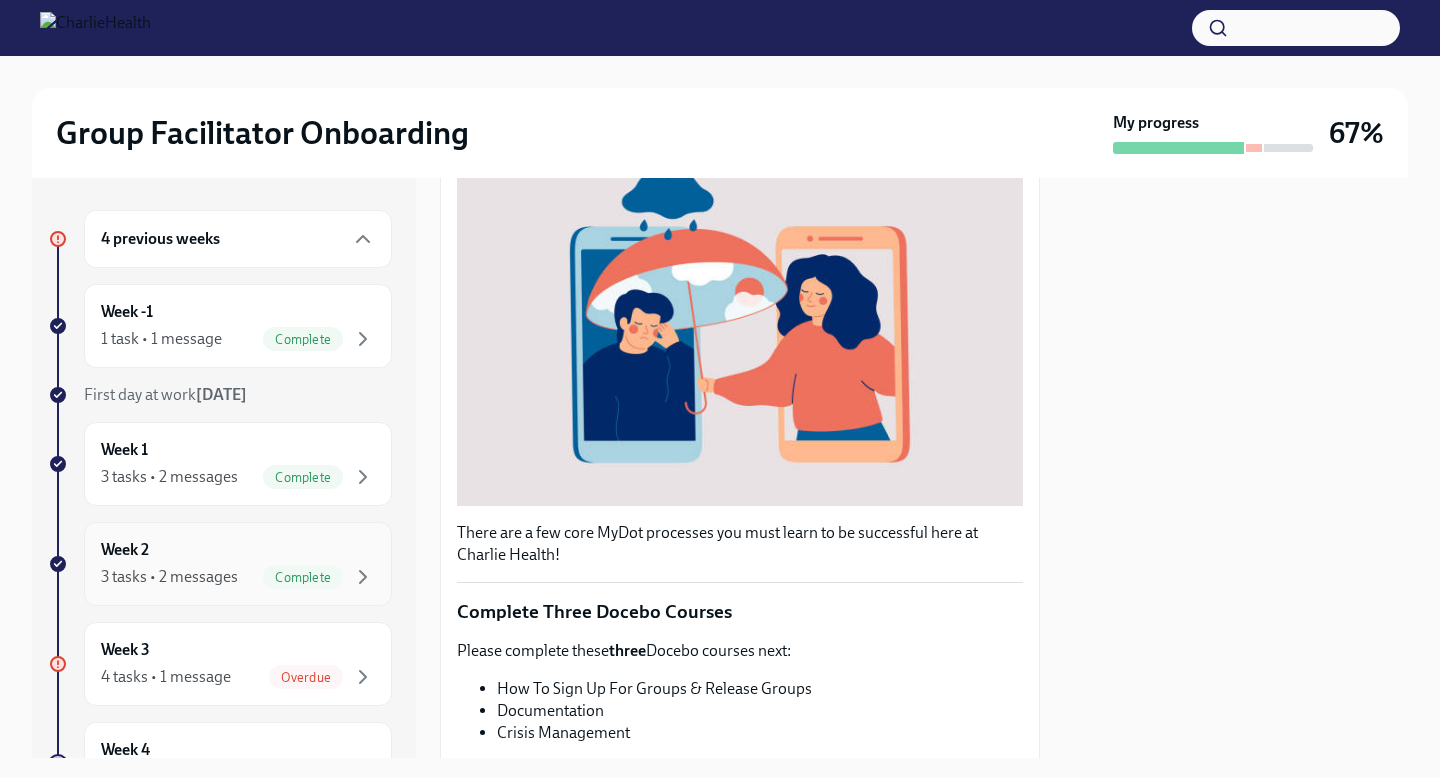 click on "Week 2 3 tasks • 2 messages Complete" at bounding box center [238, 564] 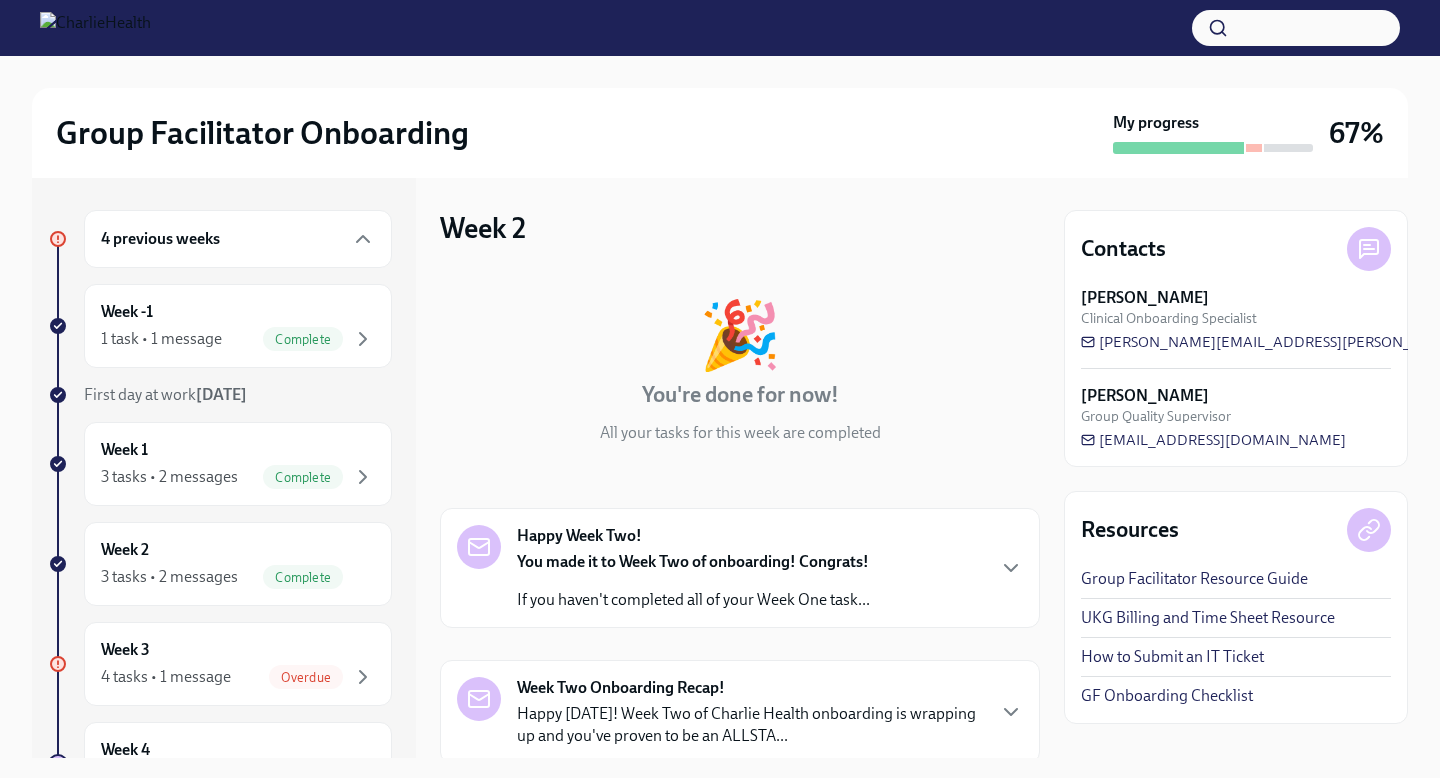 scroll, scrollTop: 438, scrollLeft: 0, axis: vertical 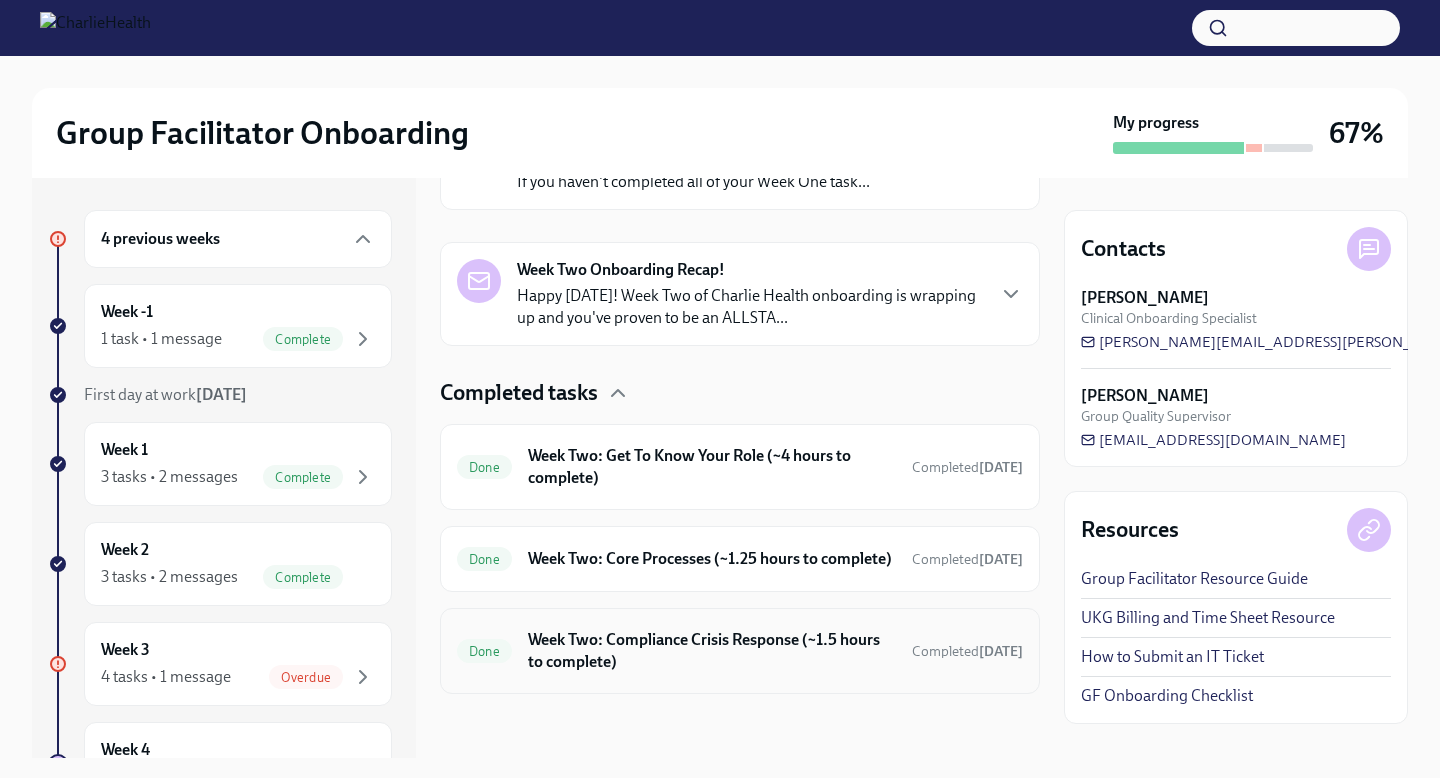 click on "Week Two: Compliance Crisis Response (~1.5 hours to complete)" at bounding box center [712, 651] 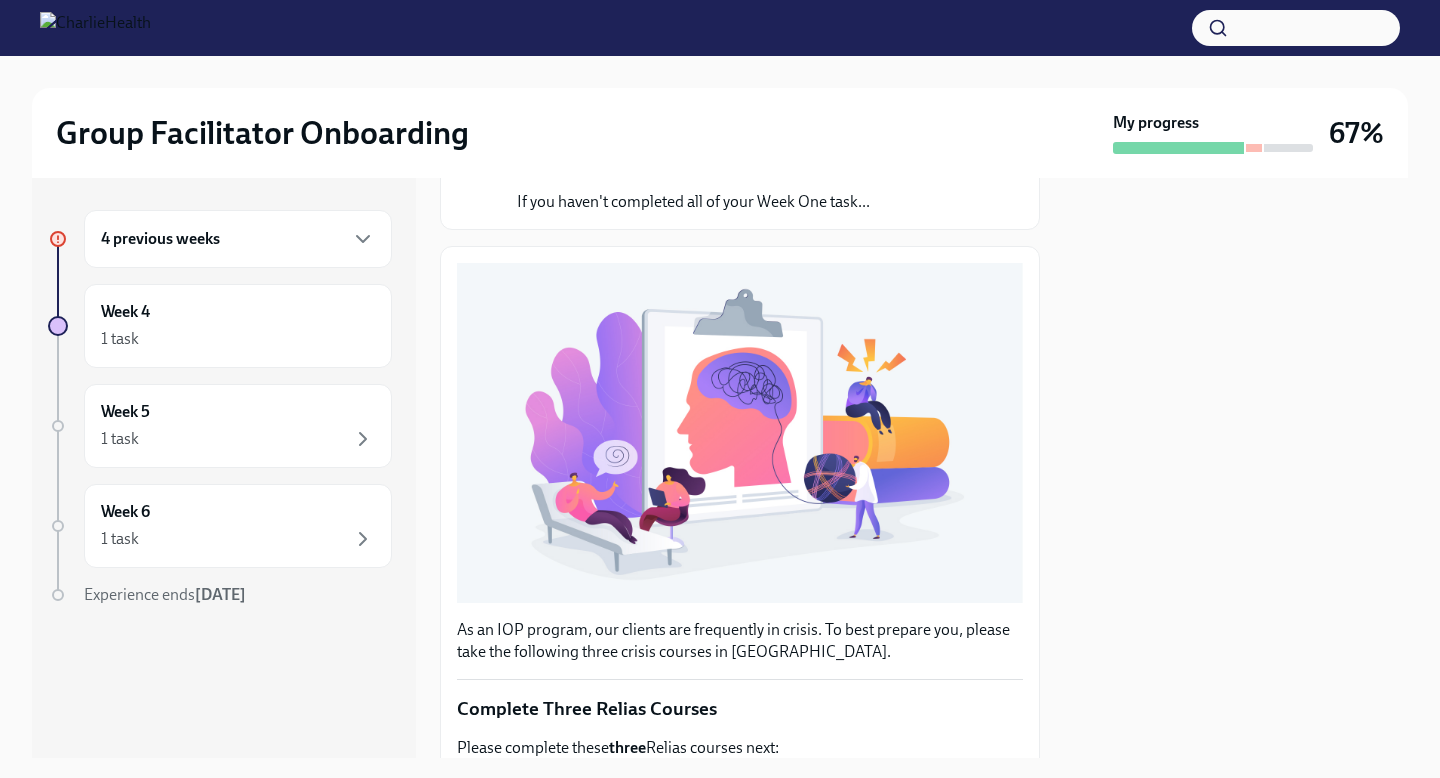 scroll, scrollTop: 0, scrollLeft: 0, axis: both 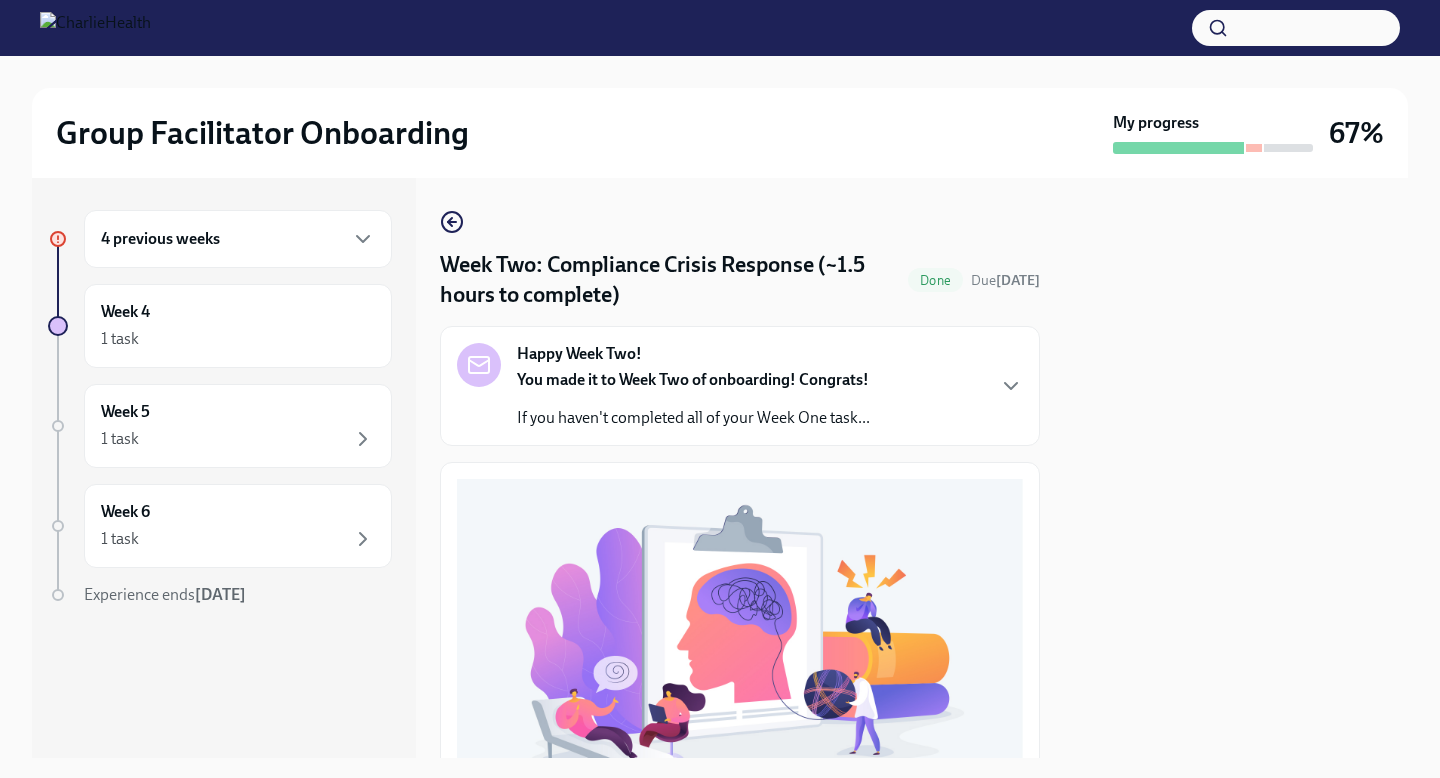 click on "4 previous weeks" at bounding box center [238, 239] 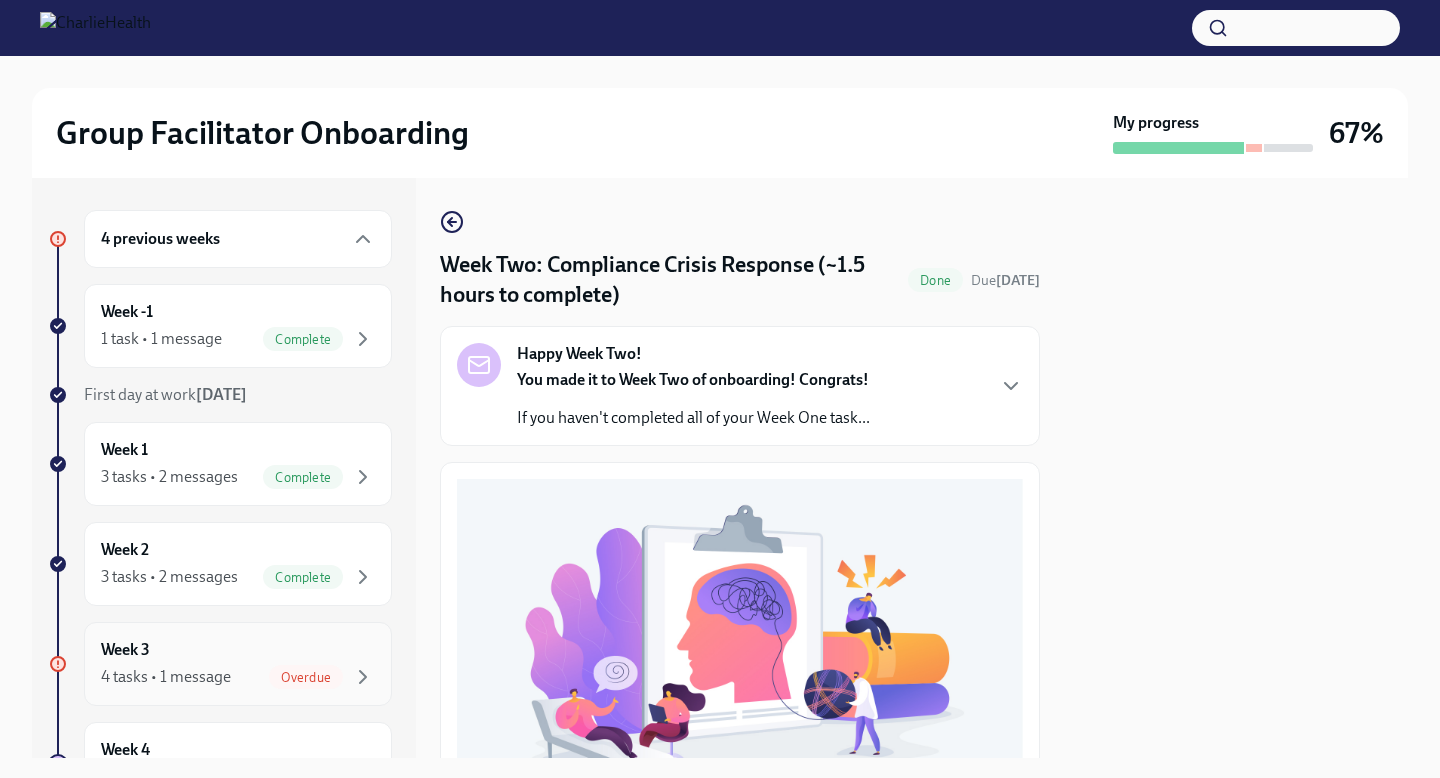 click on "Week 3 4 tasks • 1 message Overdue" at bounding box center [238, 664] 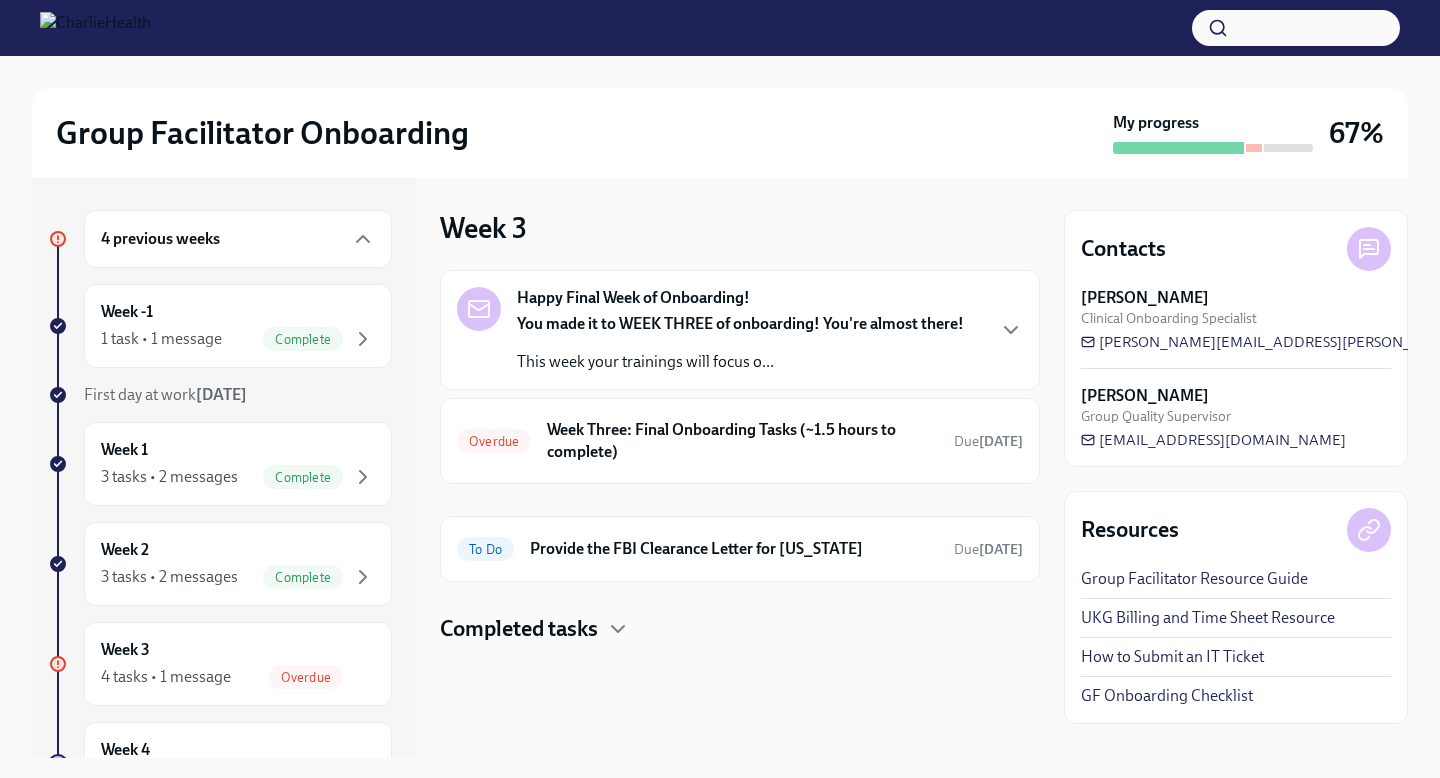 click on "This week your trainings will focus o..." at bounding box center [740, 362] 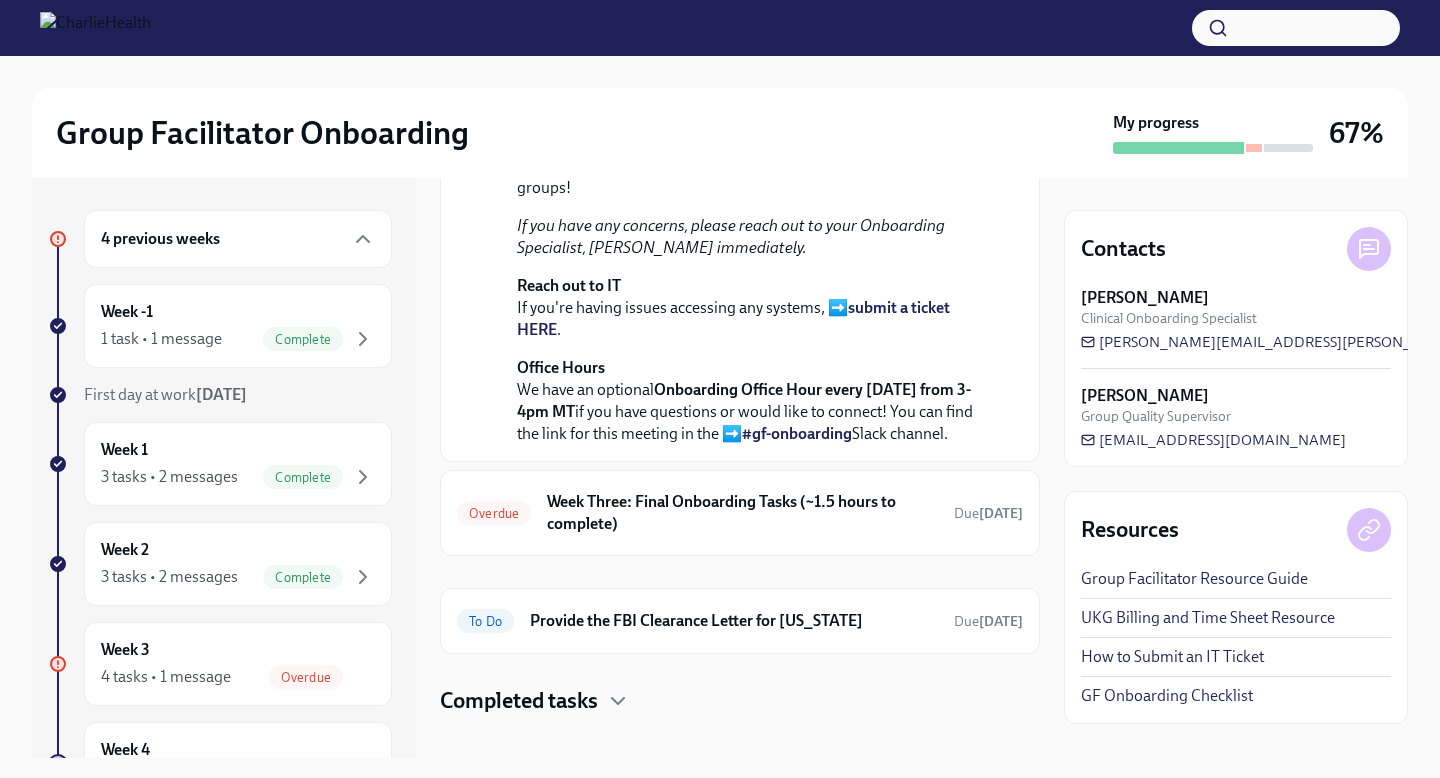 scroll, scrollTop: 709, scrollLeft: 0, axis: vertical 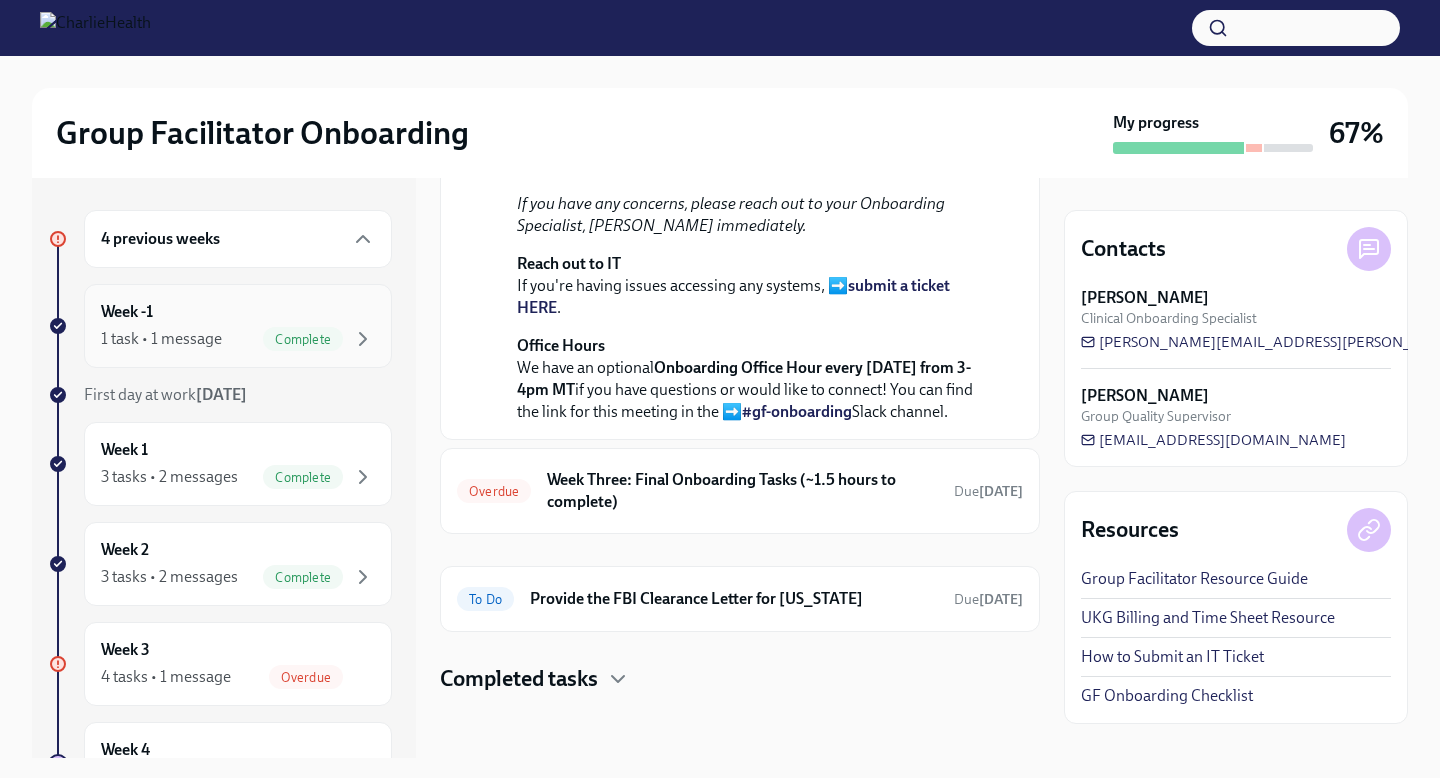 click on "Week -1 1 task • 1 message Complete" at bounding box center [238, 326] 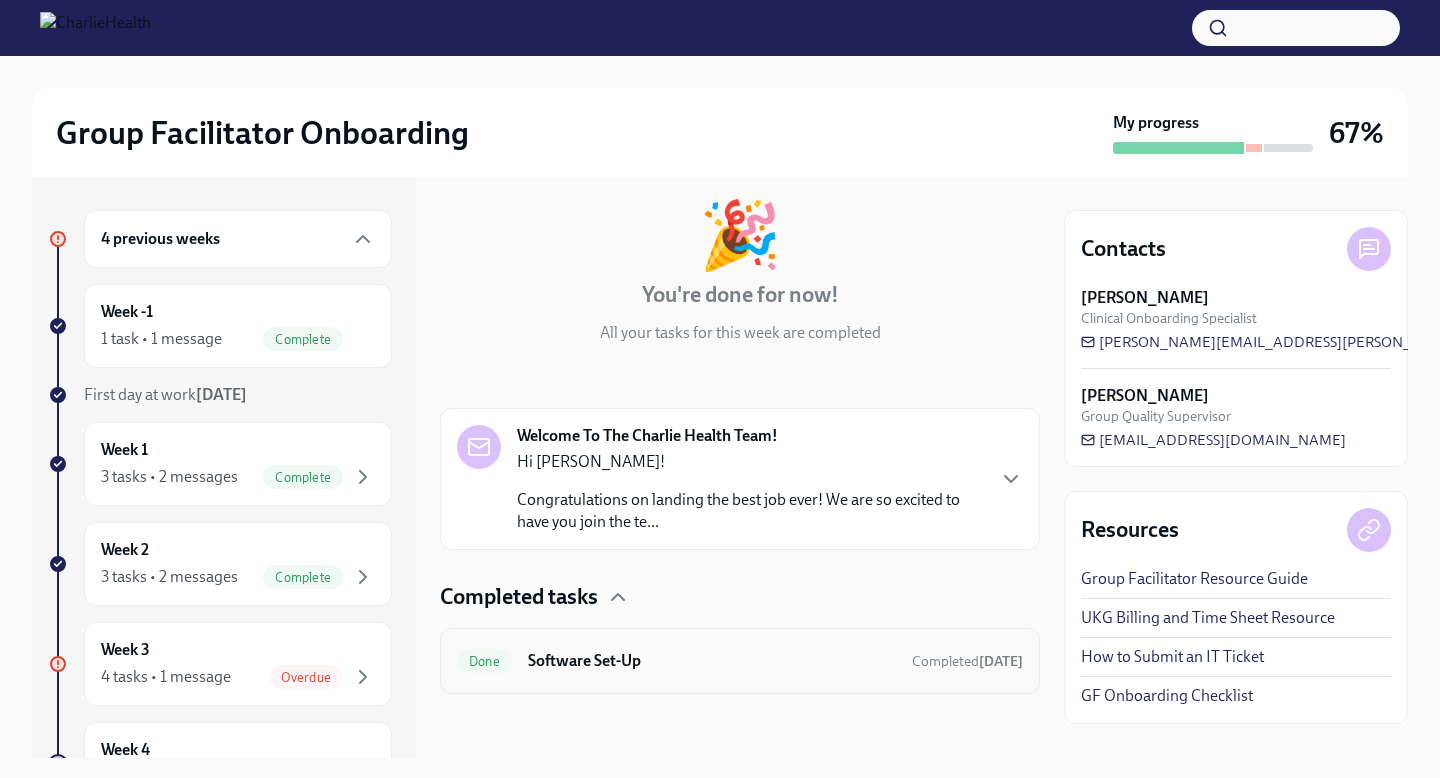 click on "Done Software Set-Up Completed  [DATE]" at bounding box center [740, 661] 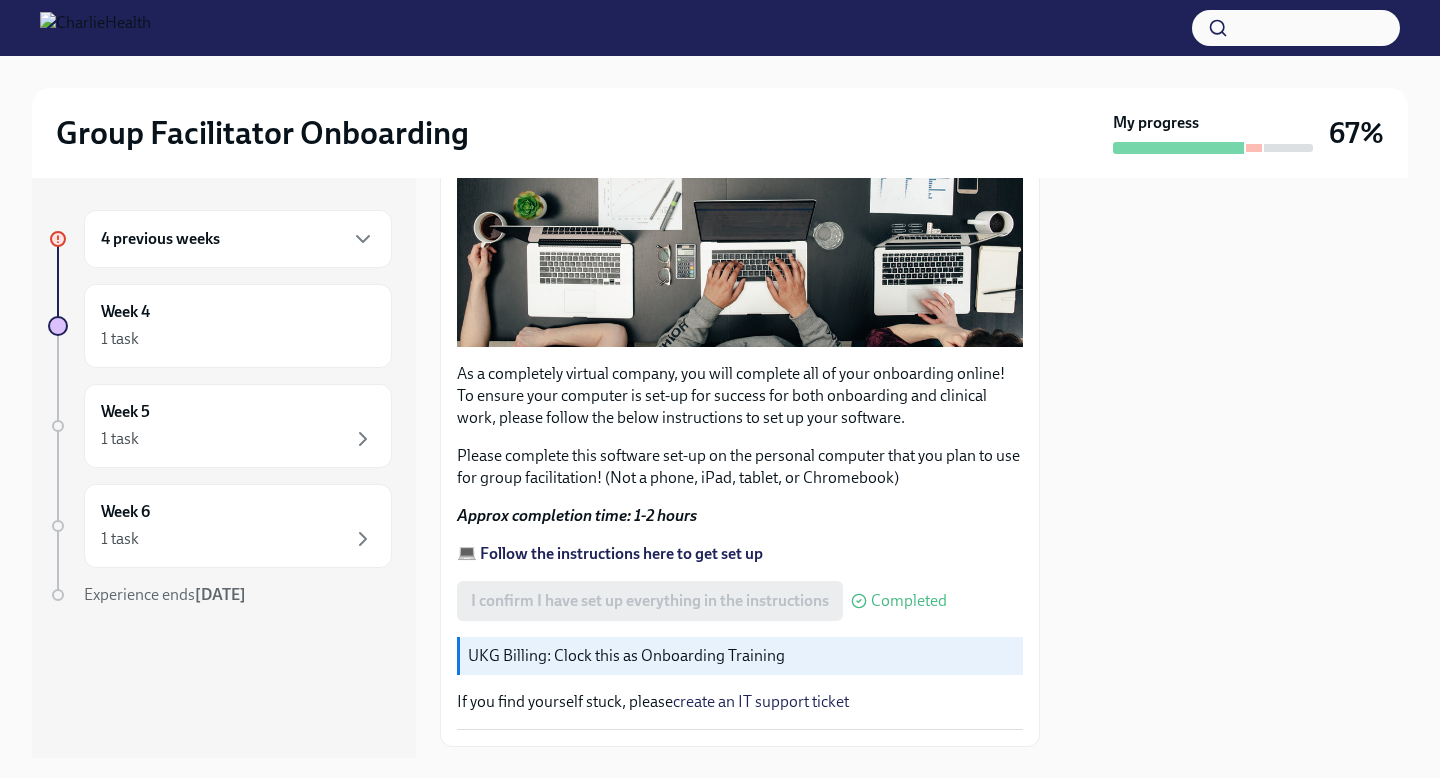 scroll, scrollTop: 576, scrollLeft: 0, axis: vertical 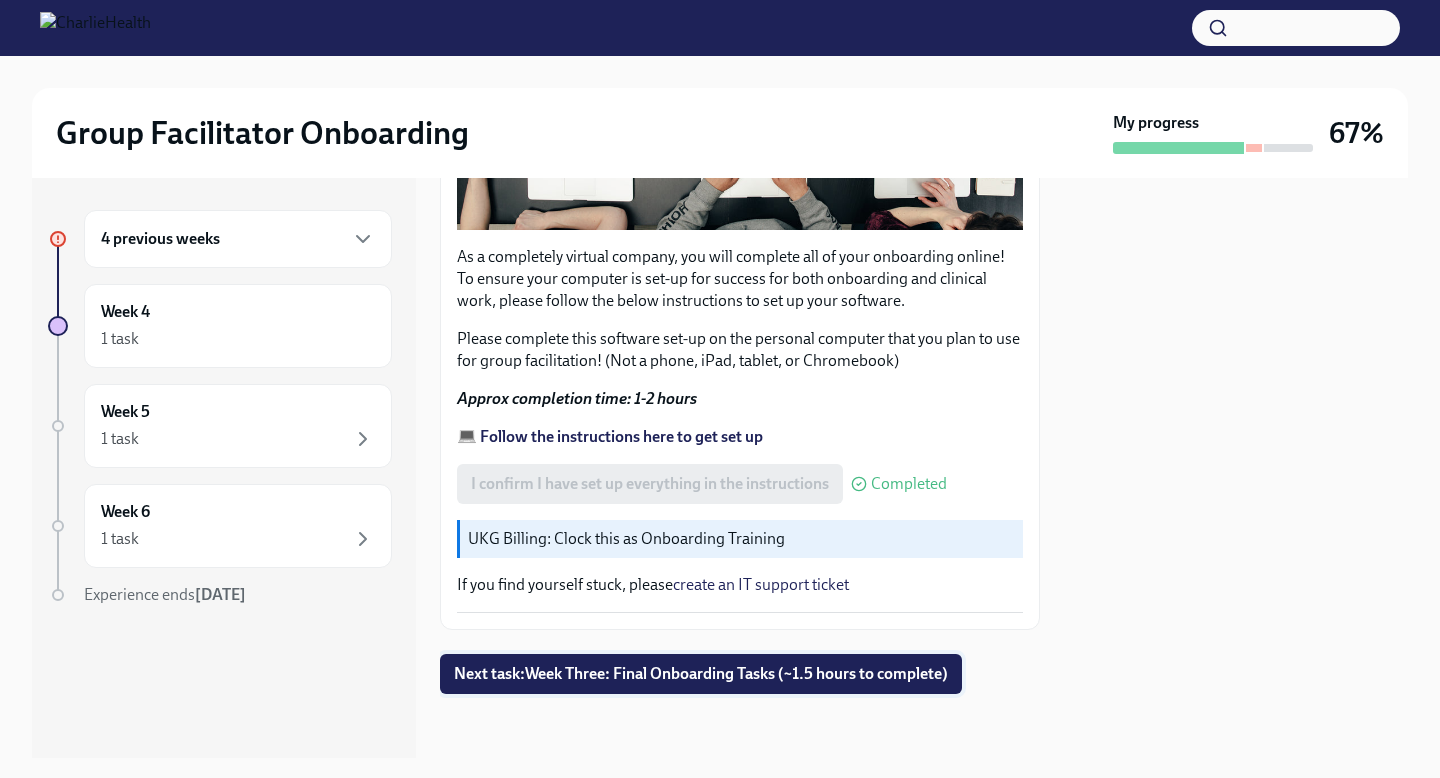 click on "Next task :  Week Three: Final Onboarding Tasks (~1.5 hours to complete)" at bounding box center (701, 674) 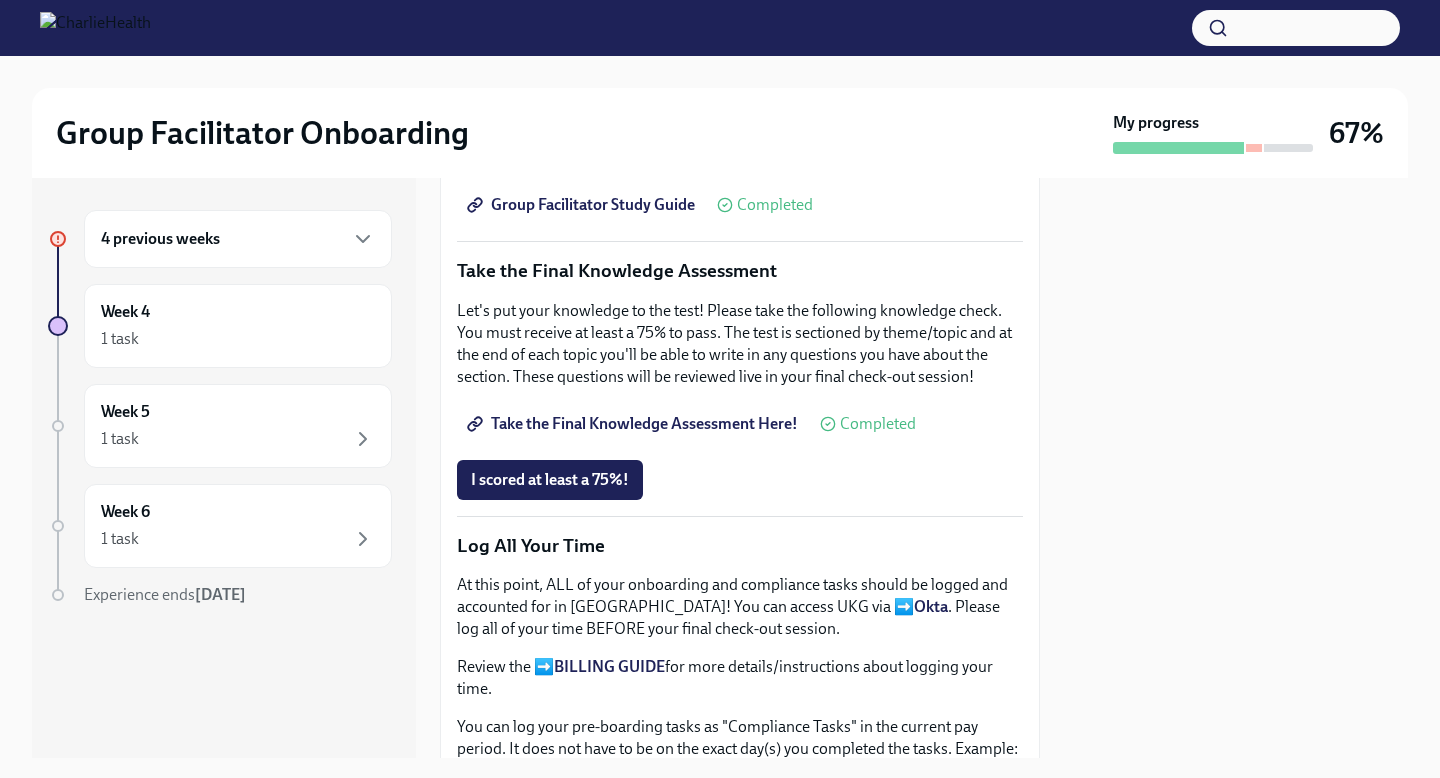 scroll, scrollTop: 1144, scrollLeft: 0, axis: vertical 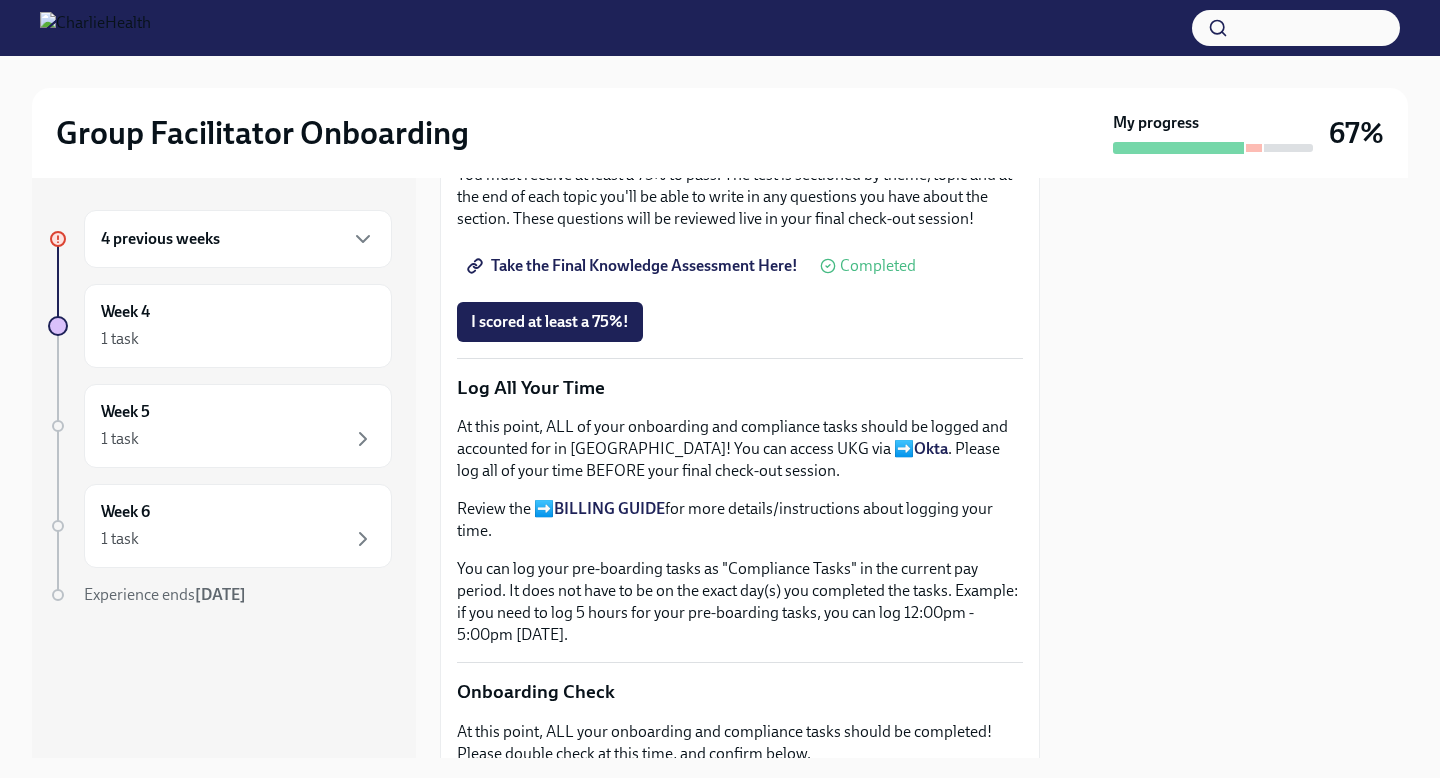 click on "4 previous weeks" at bounding box center (238, 239) 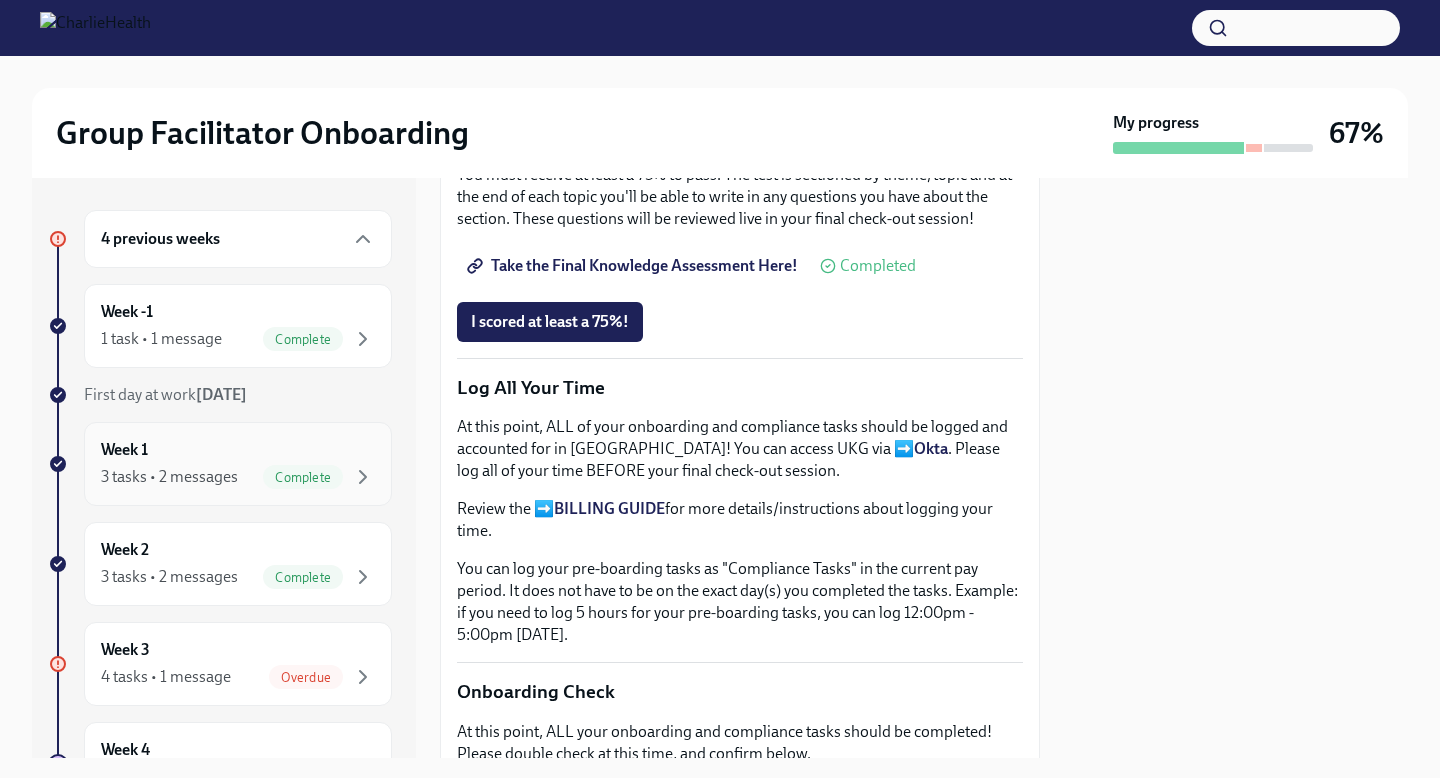 click on "3 tasks • 2 messages Complete" at bounding box center (238, 477) 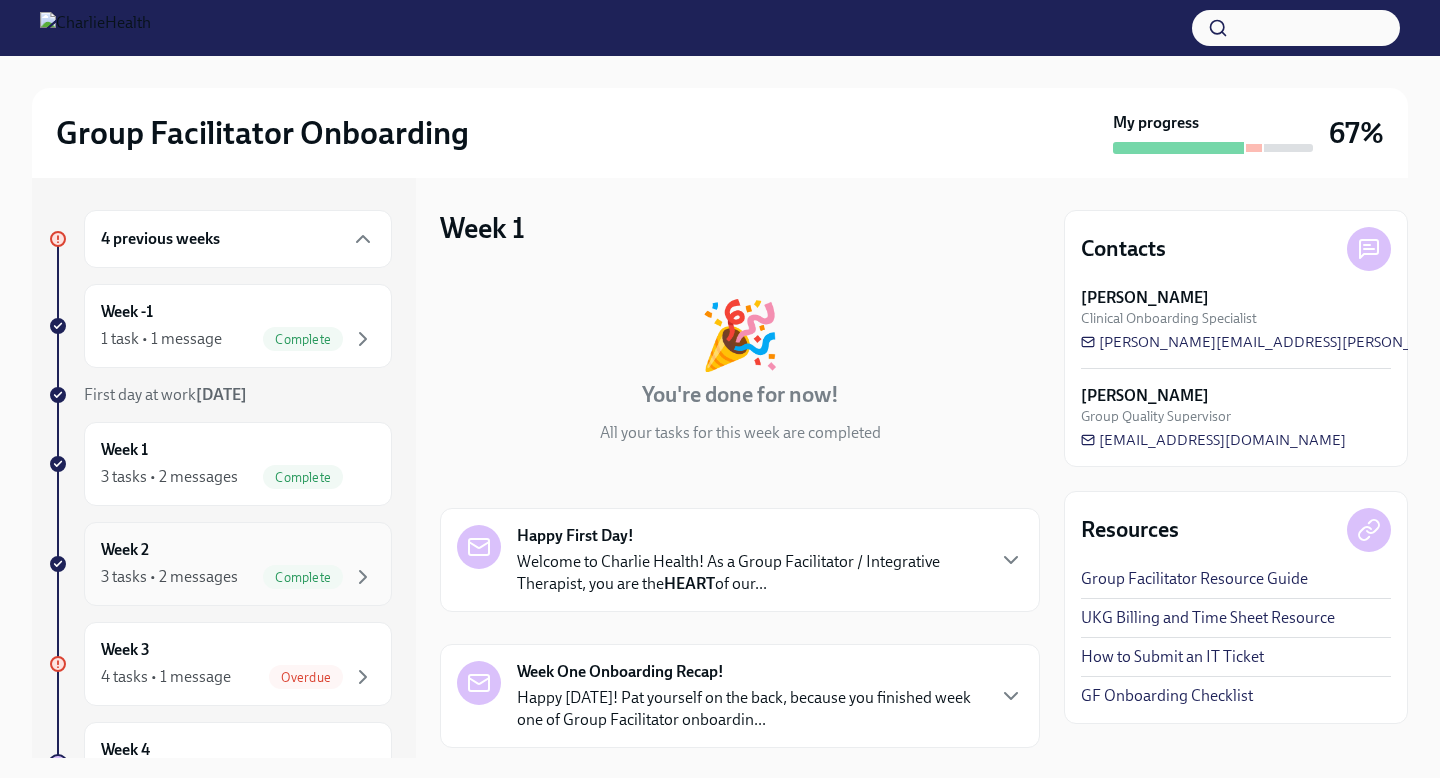 click on "3 tasks • 2 messages Complete" at bounding box center (238, 577) 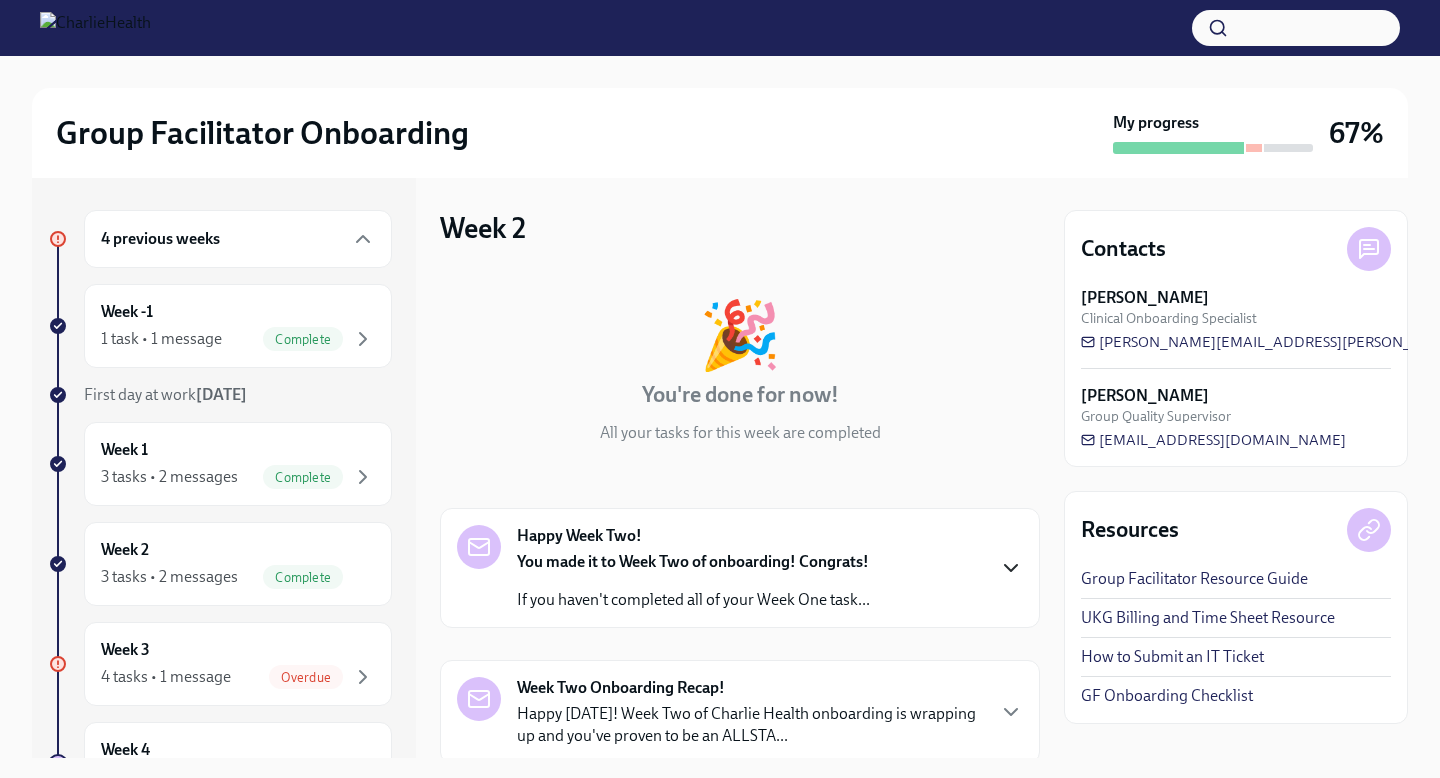 click 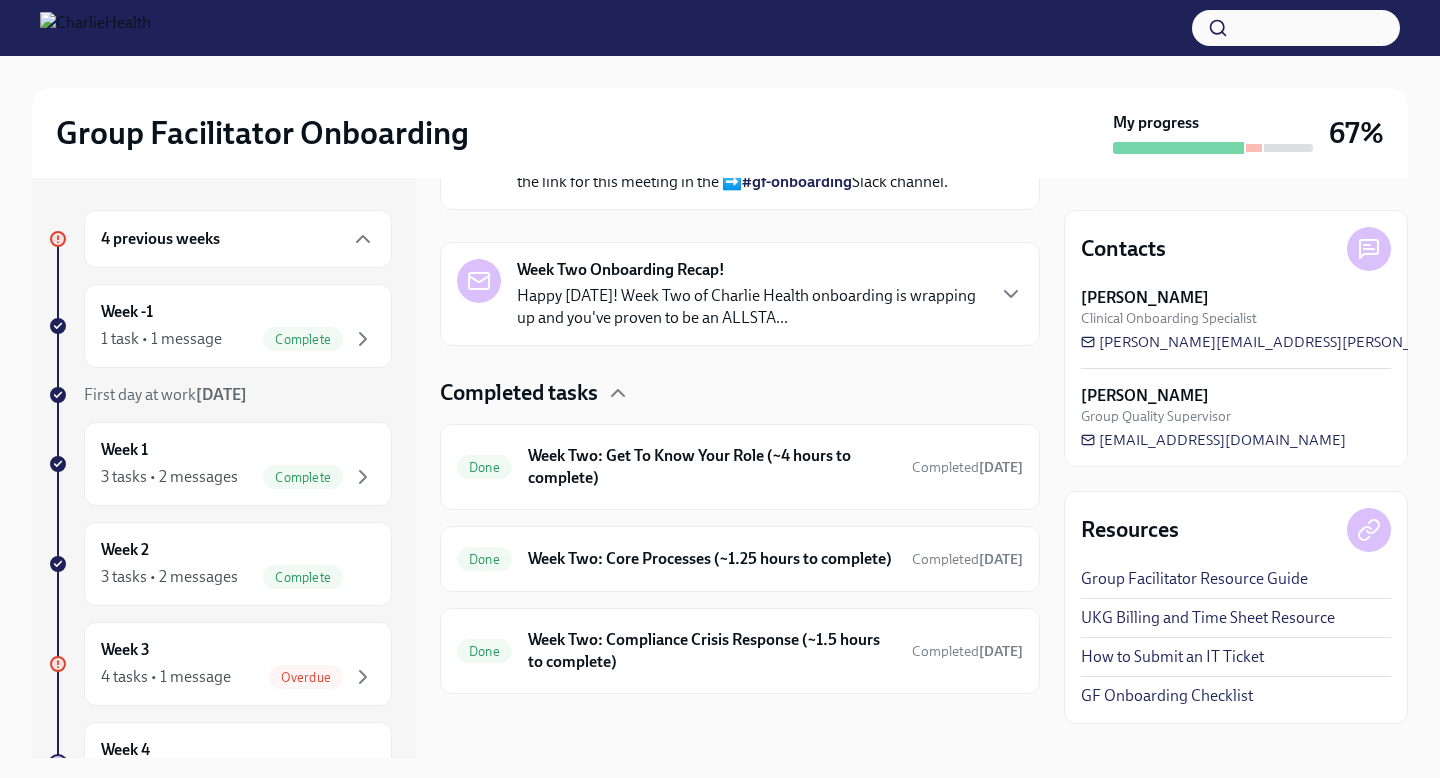 scroll, scrollTop: 1101, scrollLeft: 0, axis: vertical 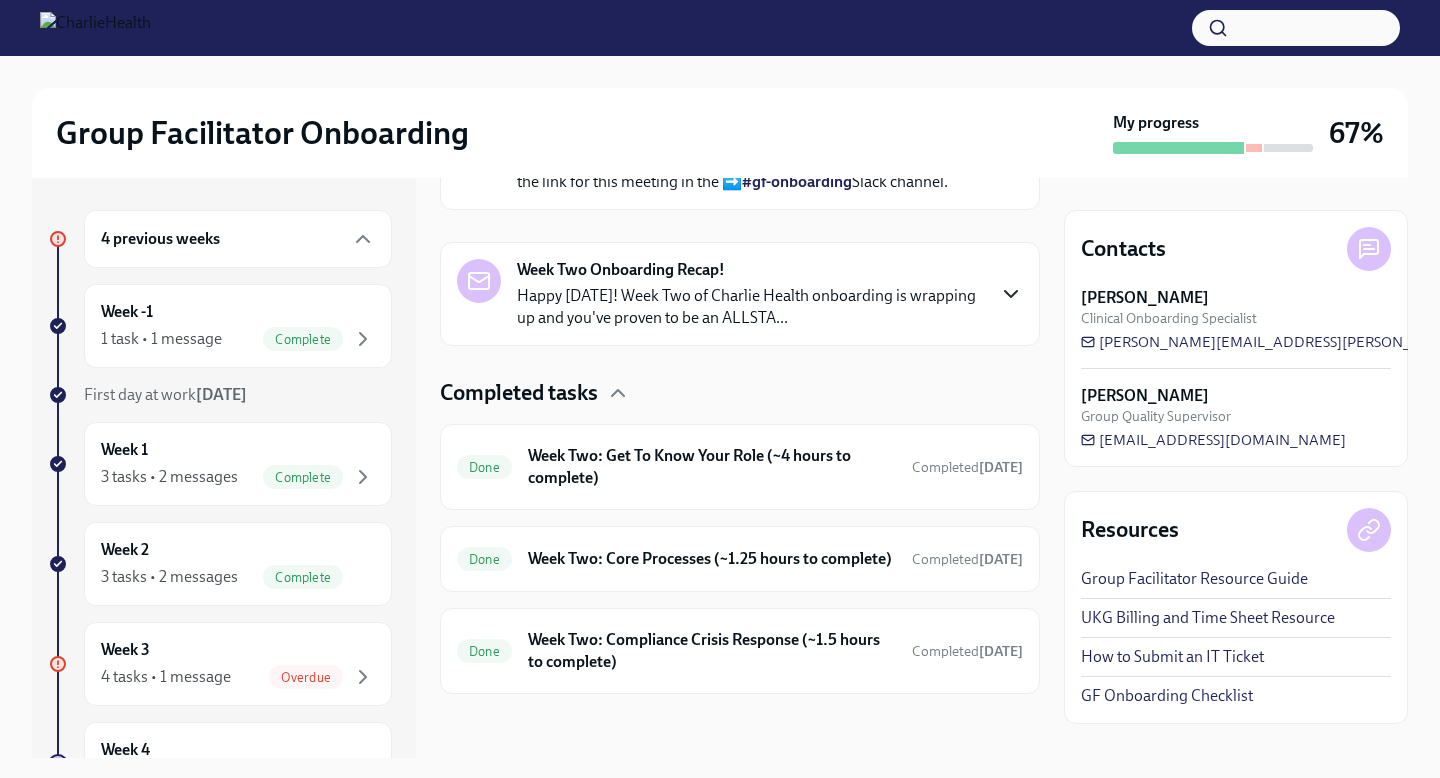 click 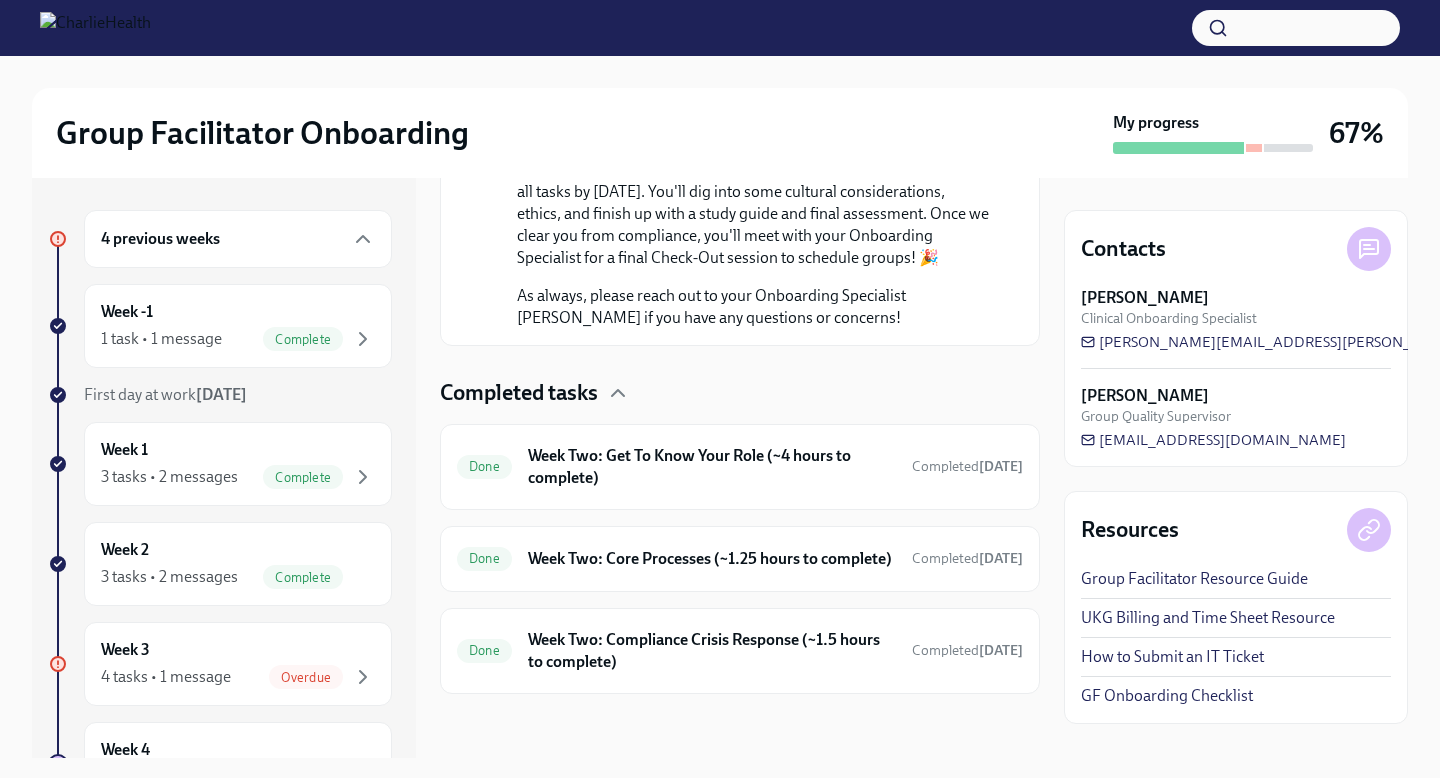 scroll, scrollTop: 2015, scrollLeft: 0, axis: vertical 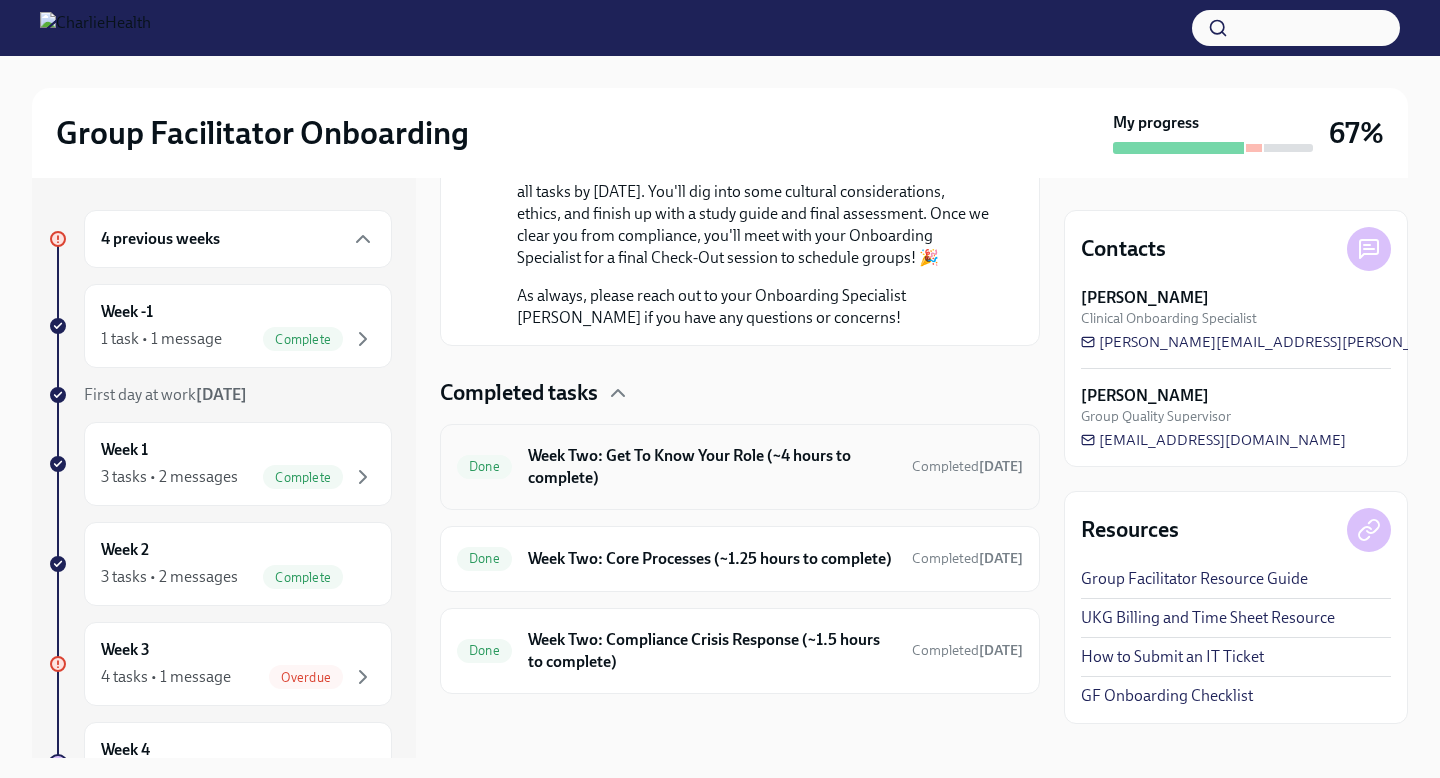 click on "Done Week Two: Get To Know Your Role (~4 hours to complete) Completed  [DATE]" at bounding box center [740, 467] 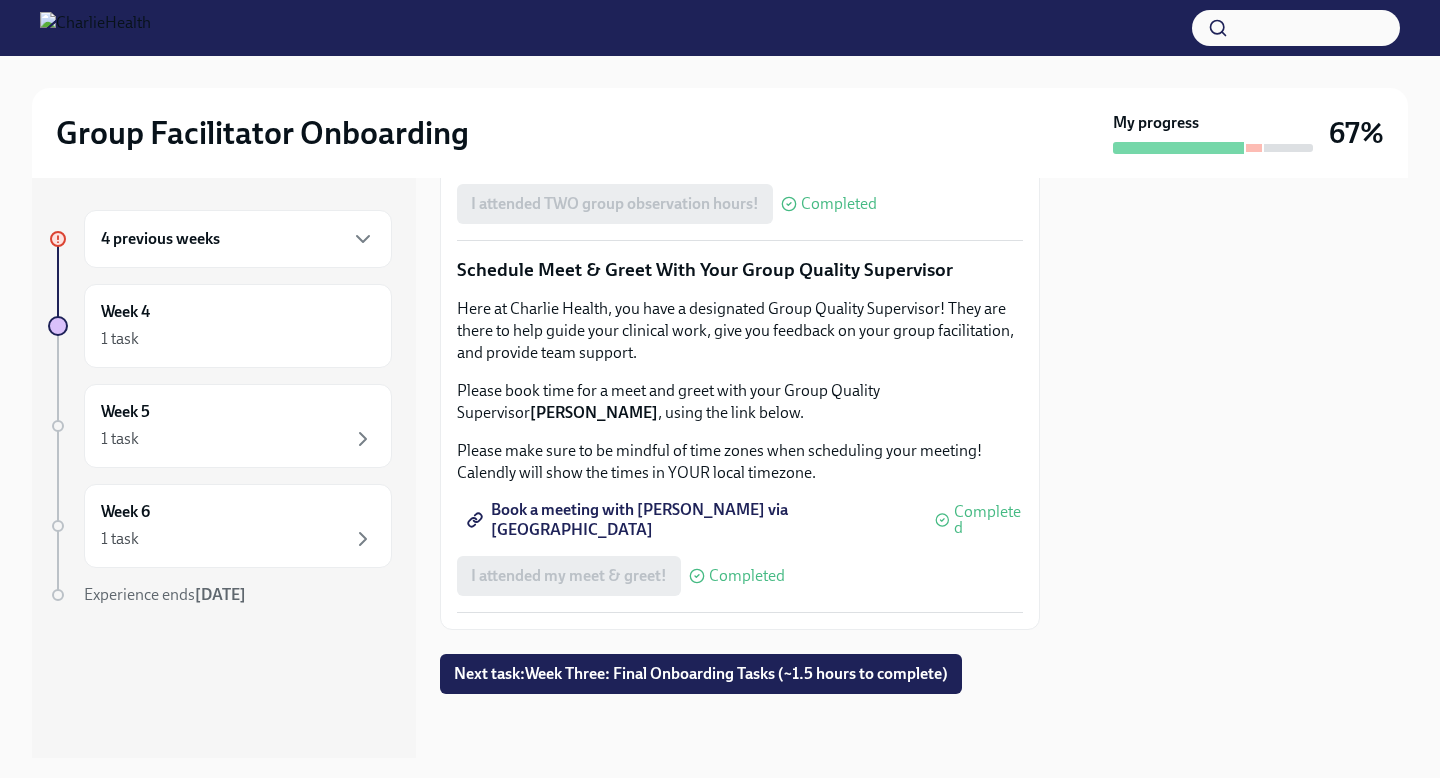 scroll, scrollTop: 1759, scrollLeft: 0, axis: vertical 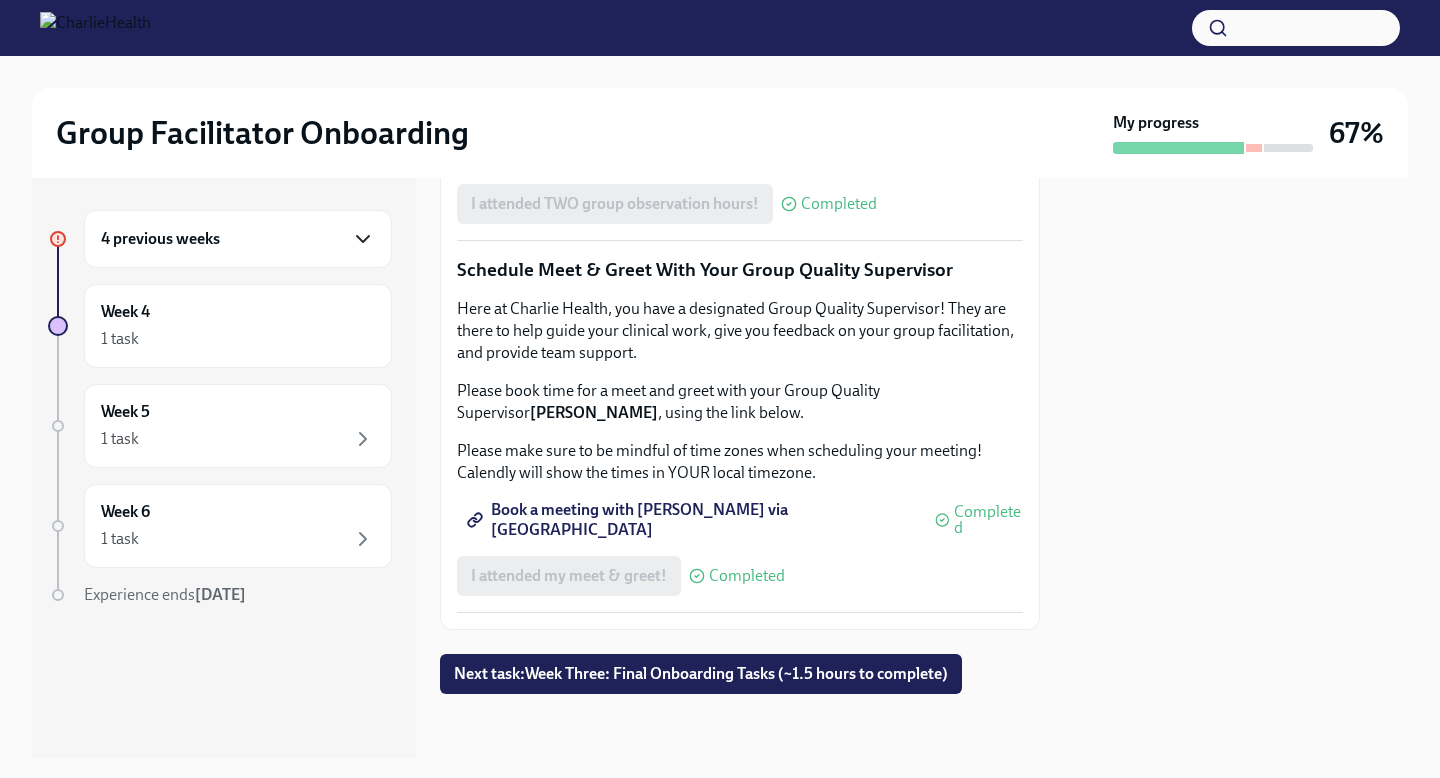 click 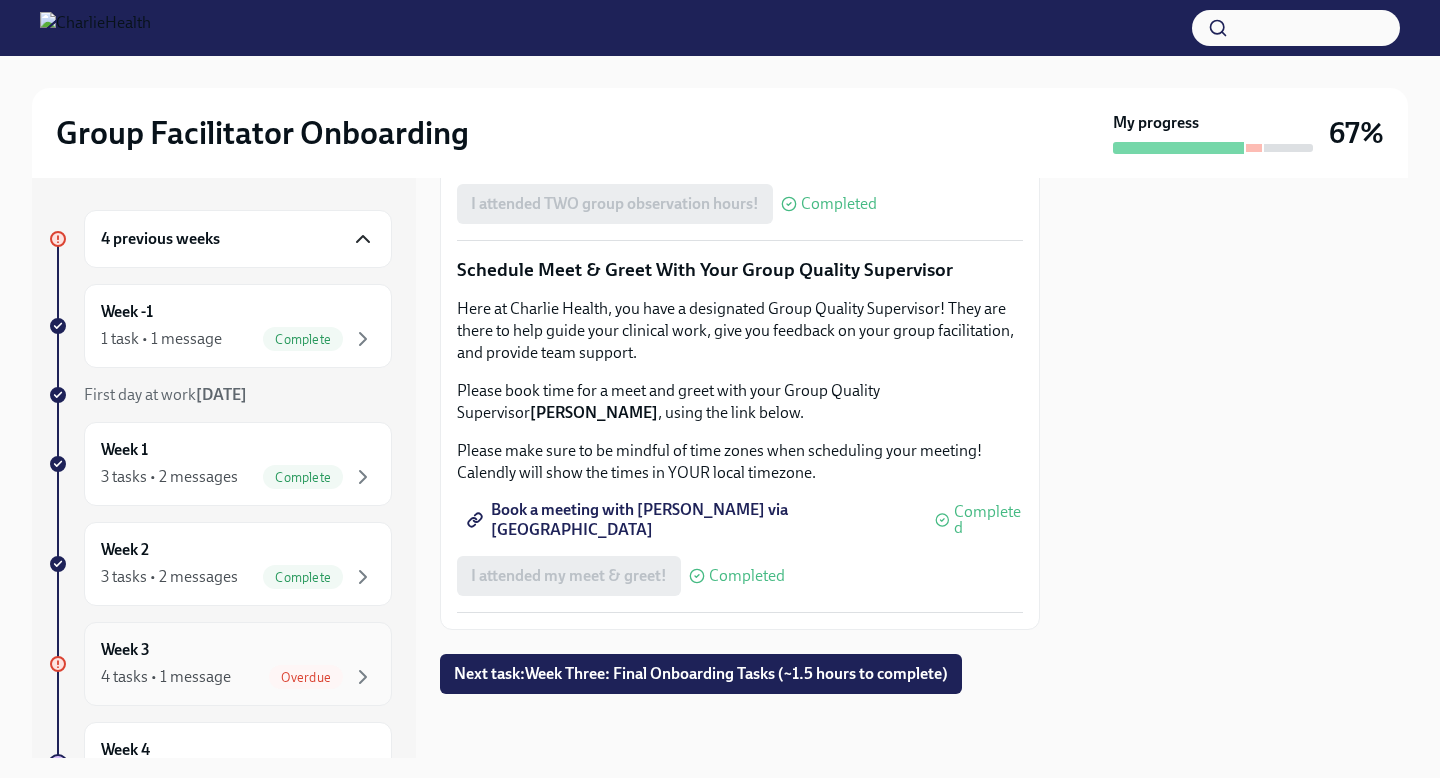 click on "Week 3 4 tasks • 1 message Overdue" at bounding box center (238, 664) 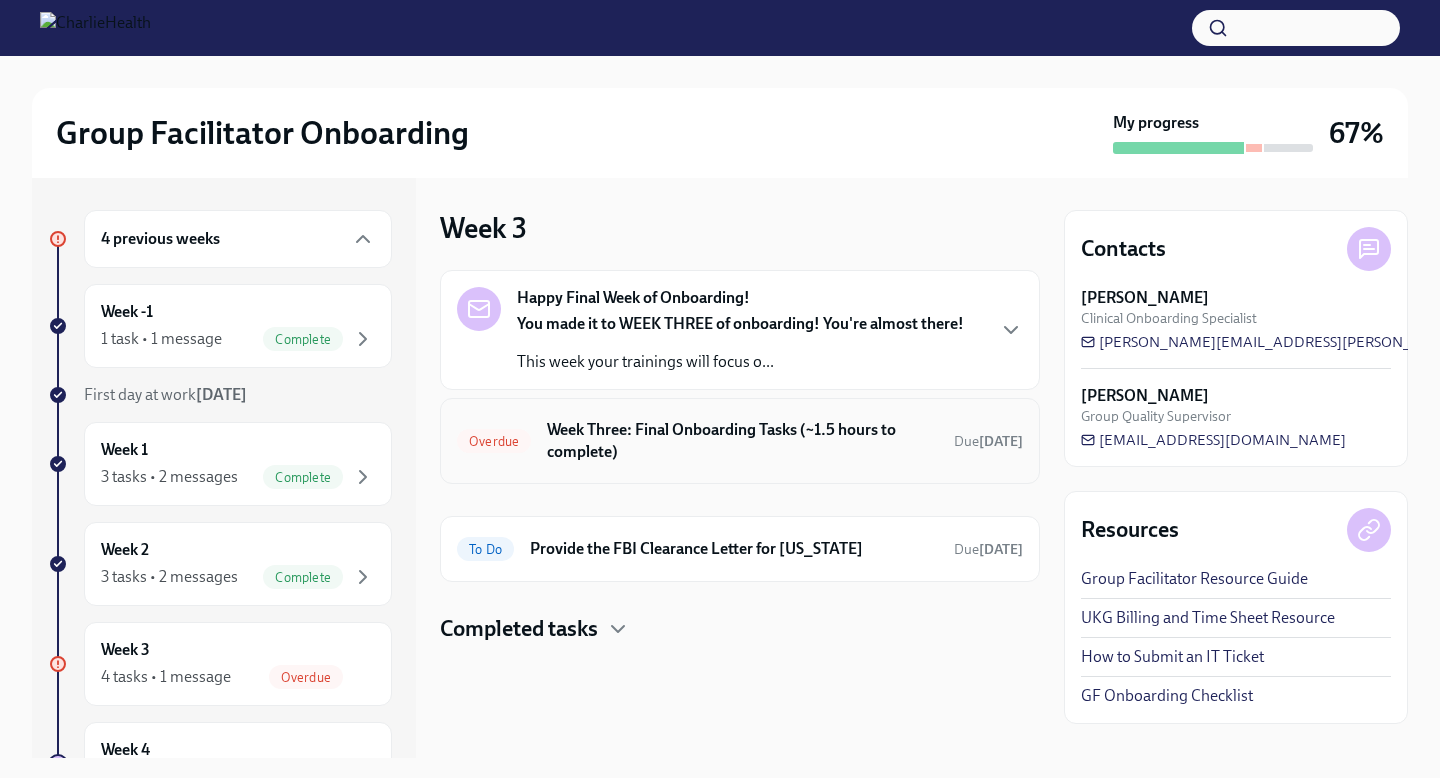 click on "Week Three: Final Onboarding Tasks (~1.5 hours to complete)" at bounding box center (742, 441) 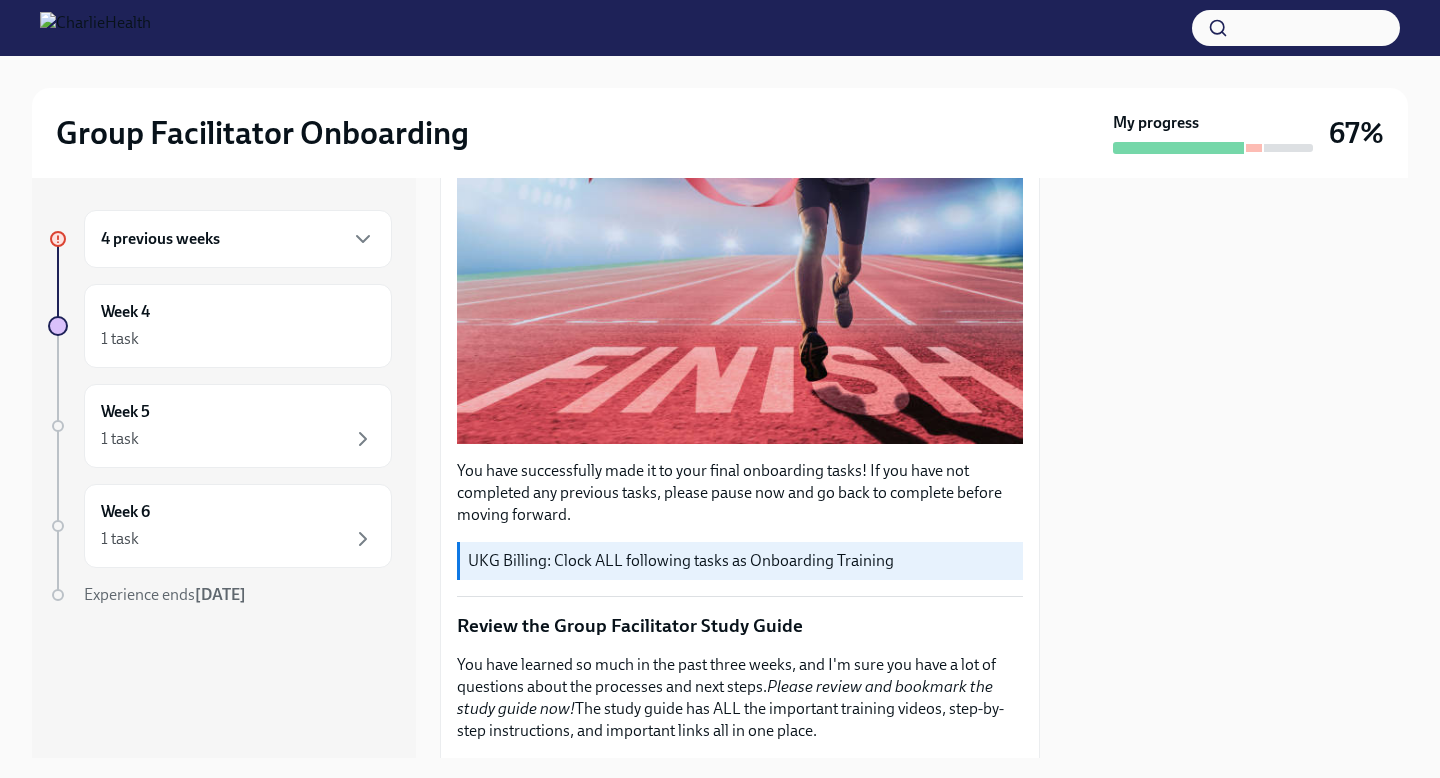 scroll, scrollTop: 879, scrollLeft: 0, axis: vertical 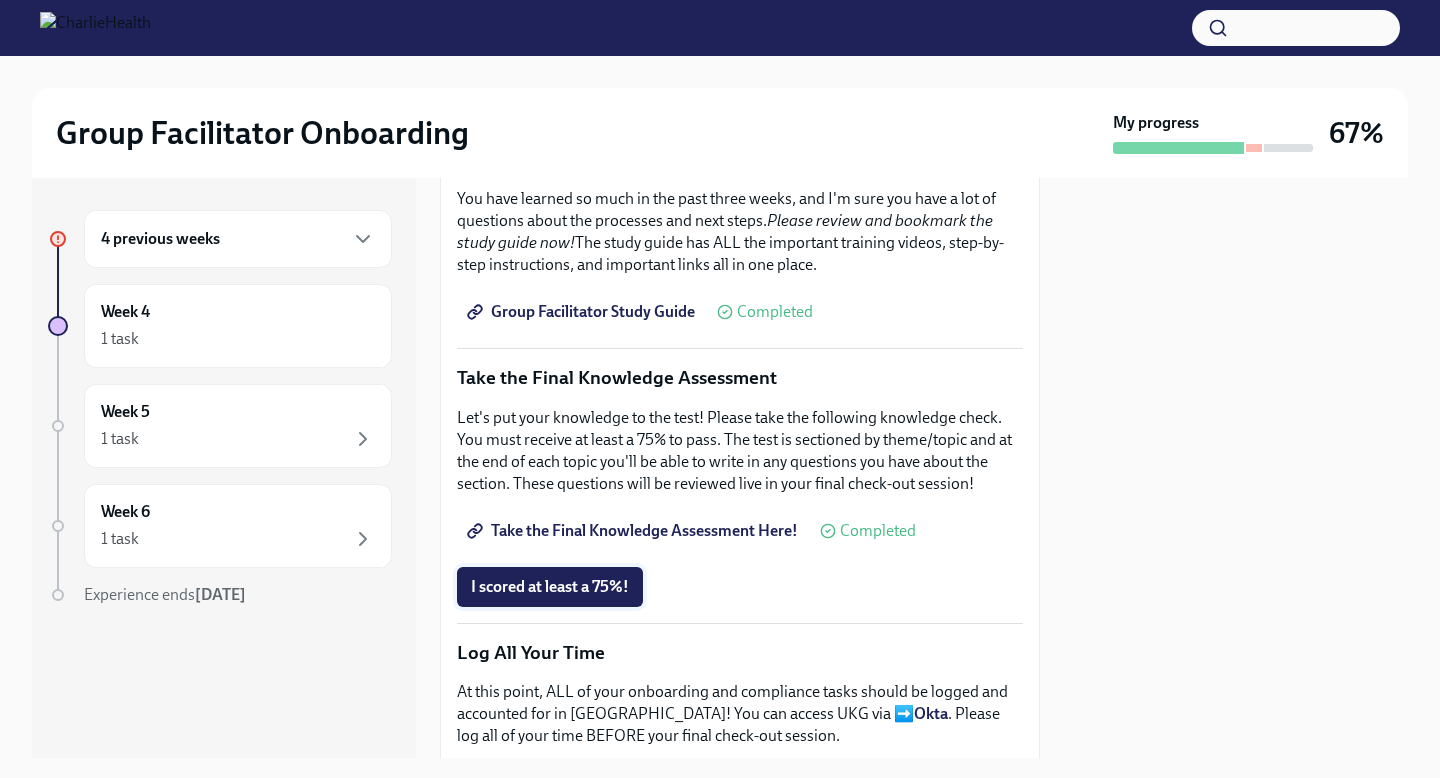 click on "I scored at least a 75%!" at bounding box center (550, 587) 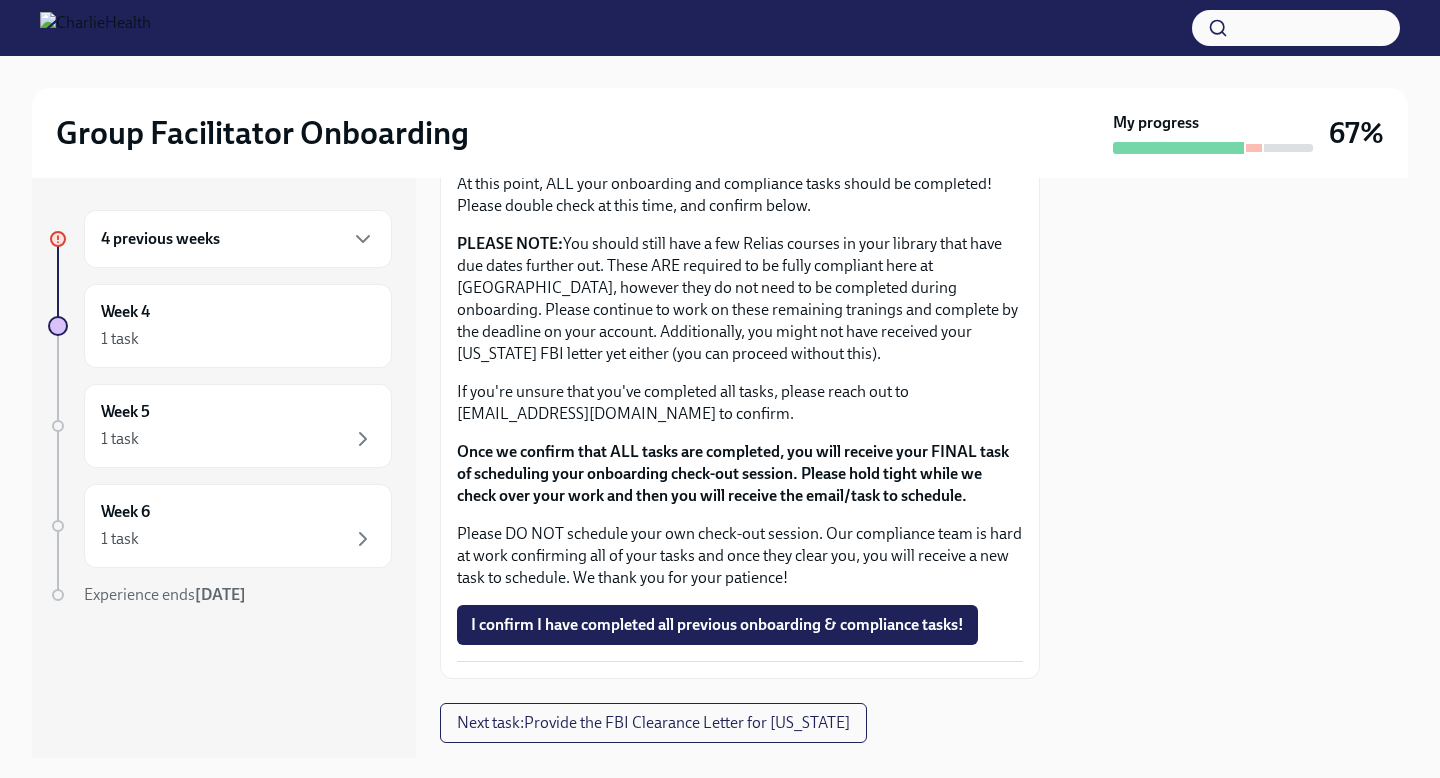 scroll, scrollTop: 1705, scrollLeft: 0, axis: vertical 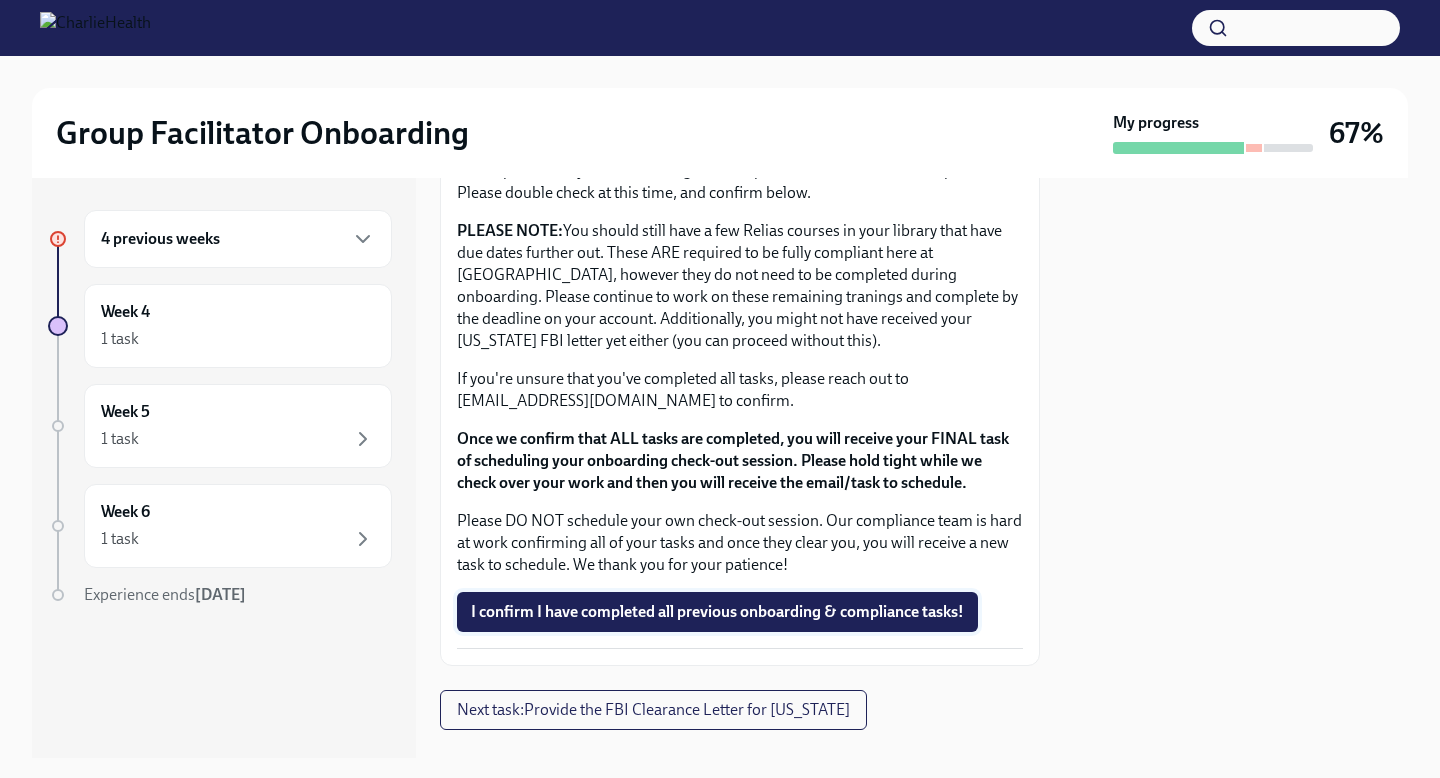 click on "I confirm I have completed all previous onboarding & compliance tasks!" at bounding box center (717, 612) 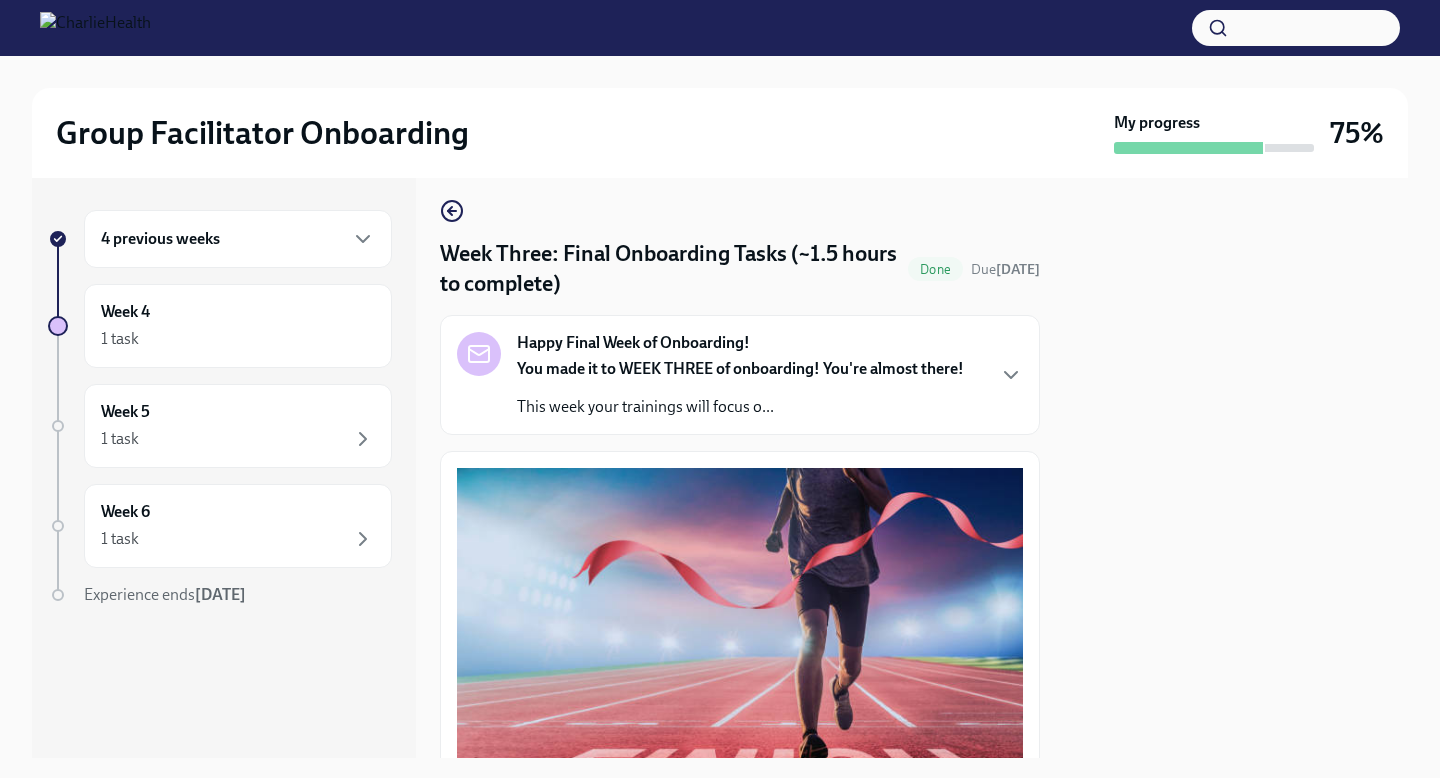scroll, scrollTop: 0, scrollLeft: 0, axis: both 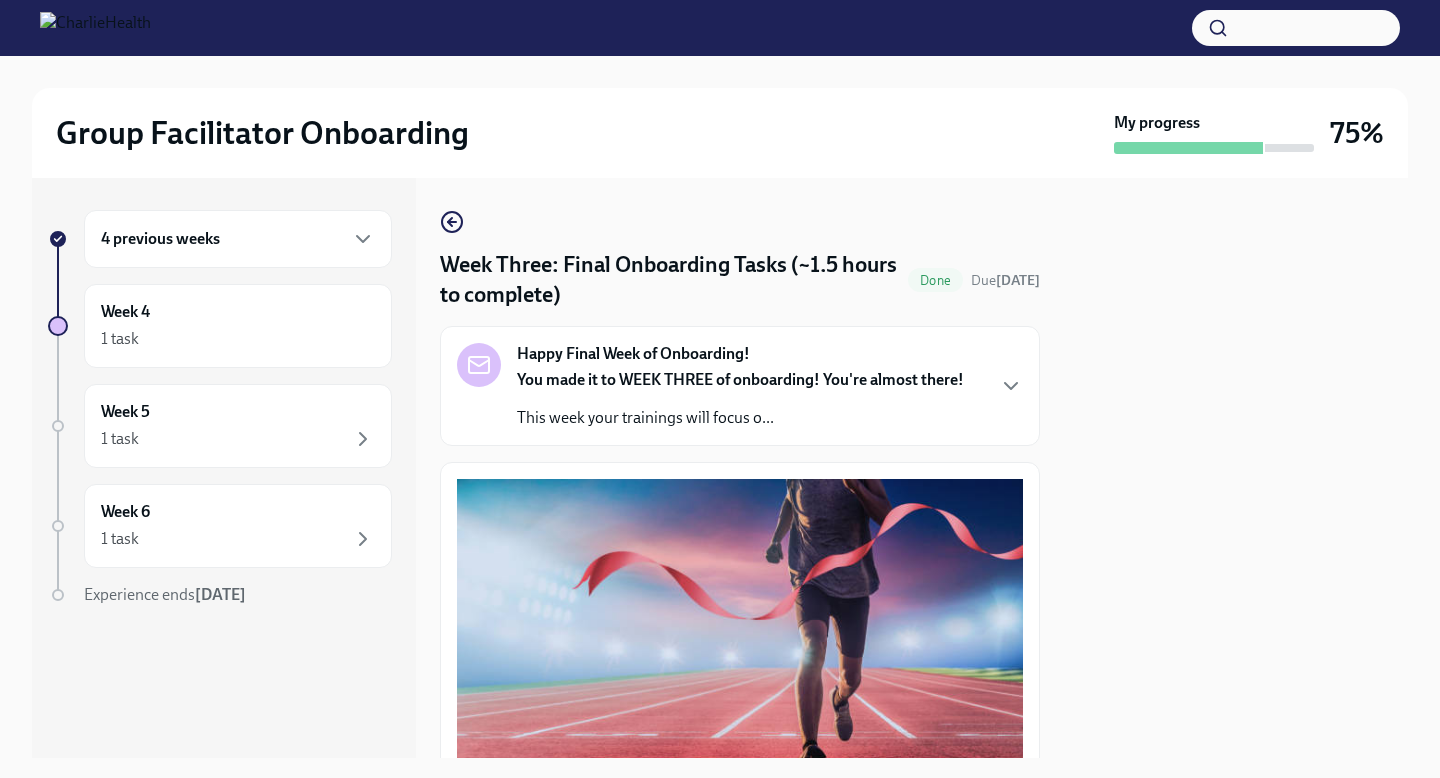 click on "4 previous weeks" at bounding box center [238, 239] 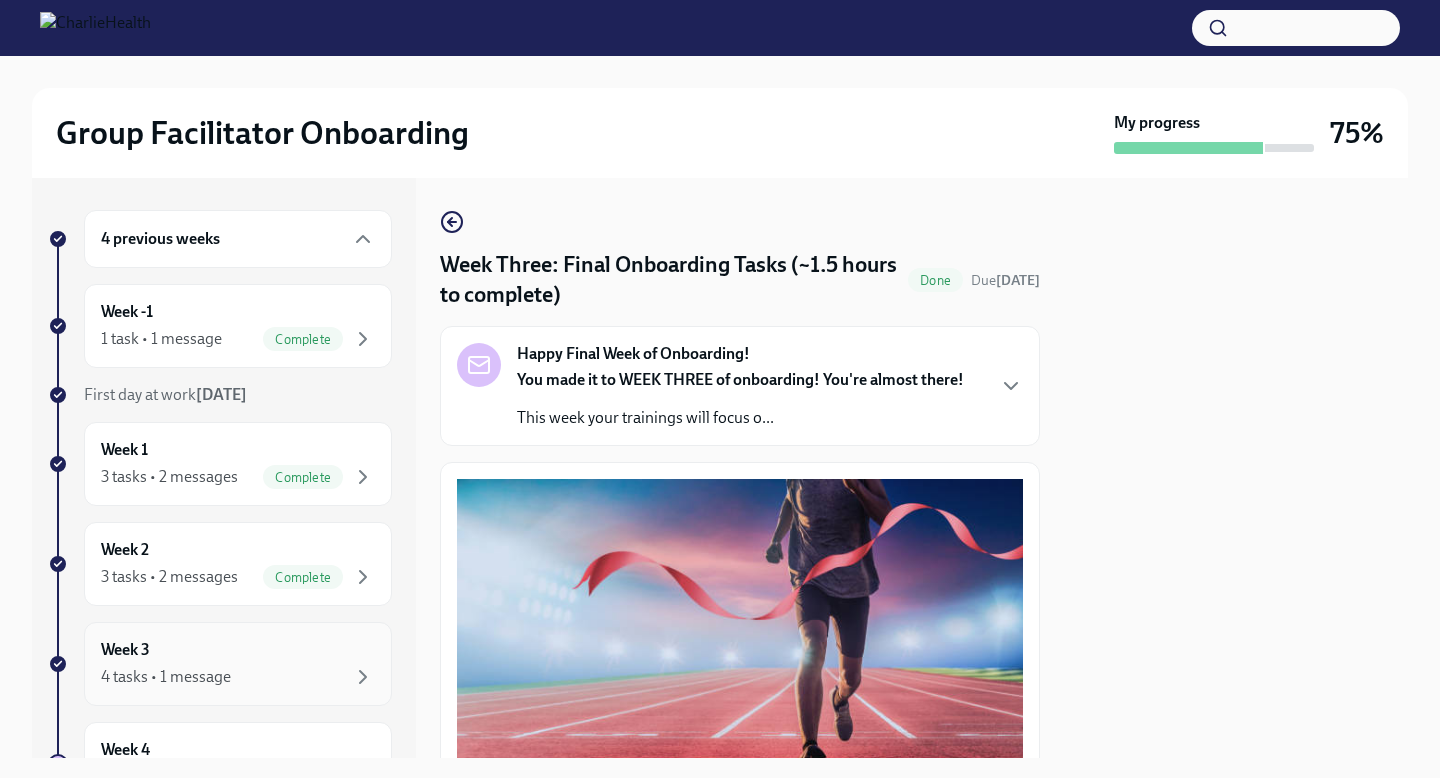 click on "4 tasks • 1 message" at bounding box center [238, 677] 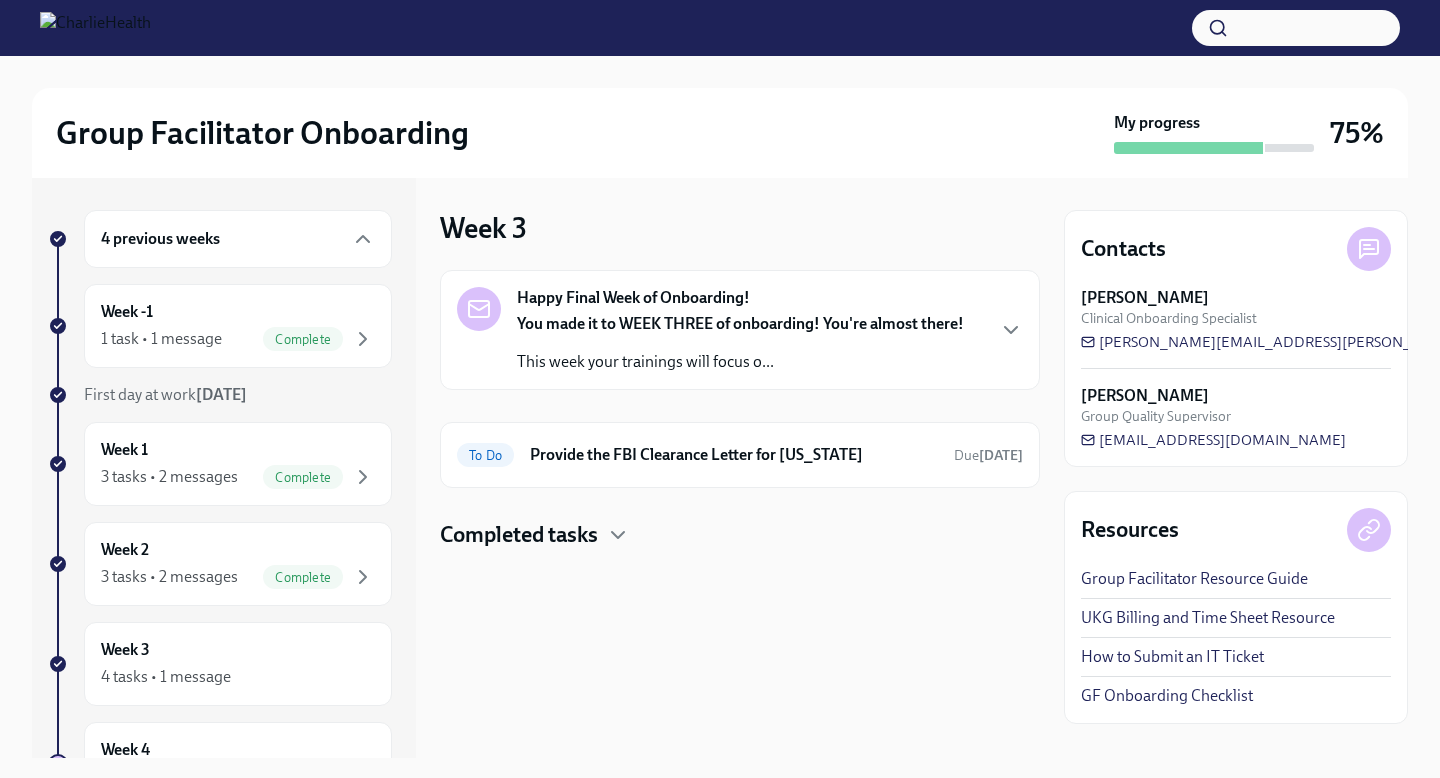 click on "You made it to WEEK THREE of onboarding! You're almost there!" at bounding box center [740, 323] 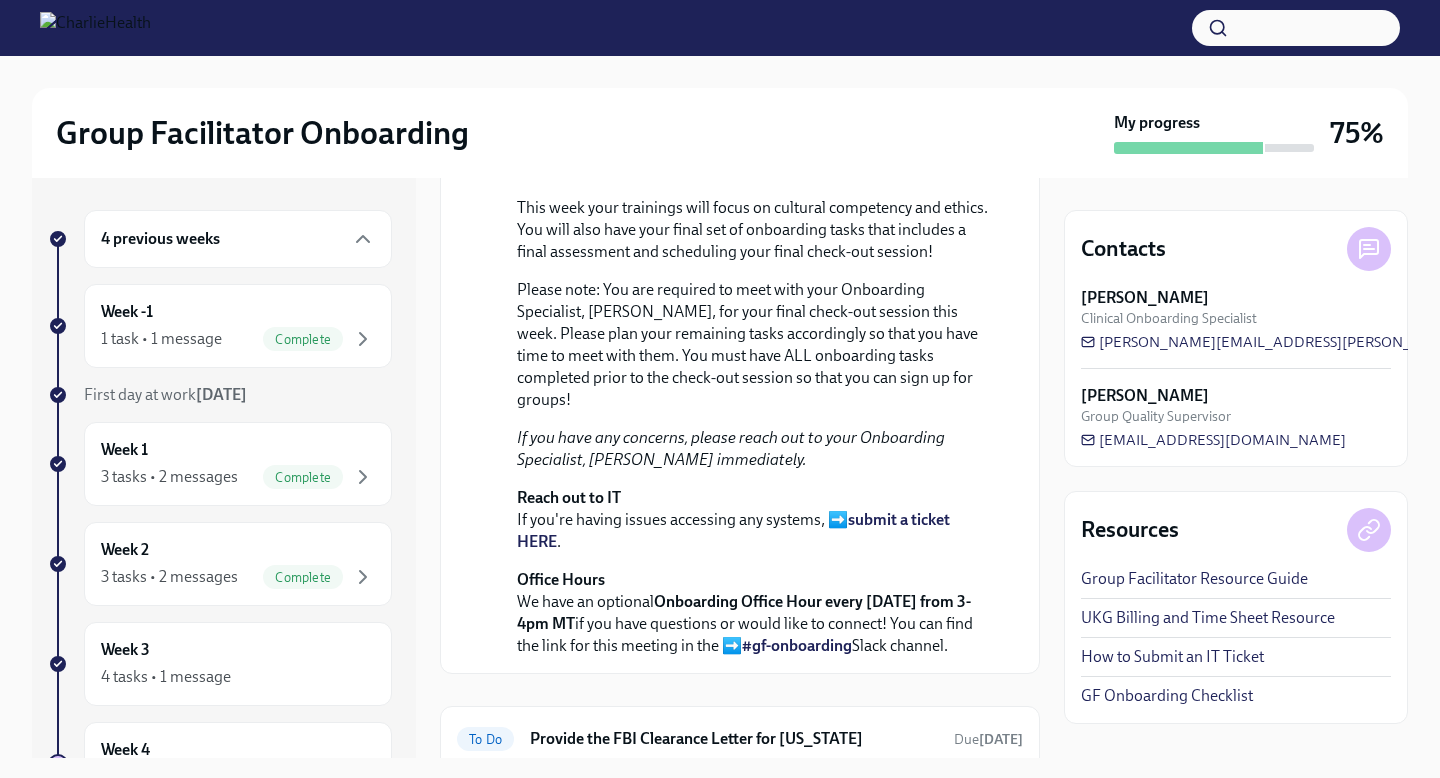 scroll, scrollTop: 0, scrollLeft: 0, axis: both 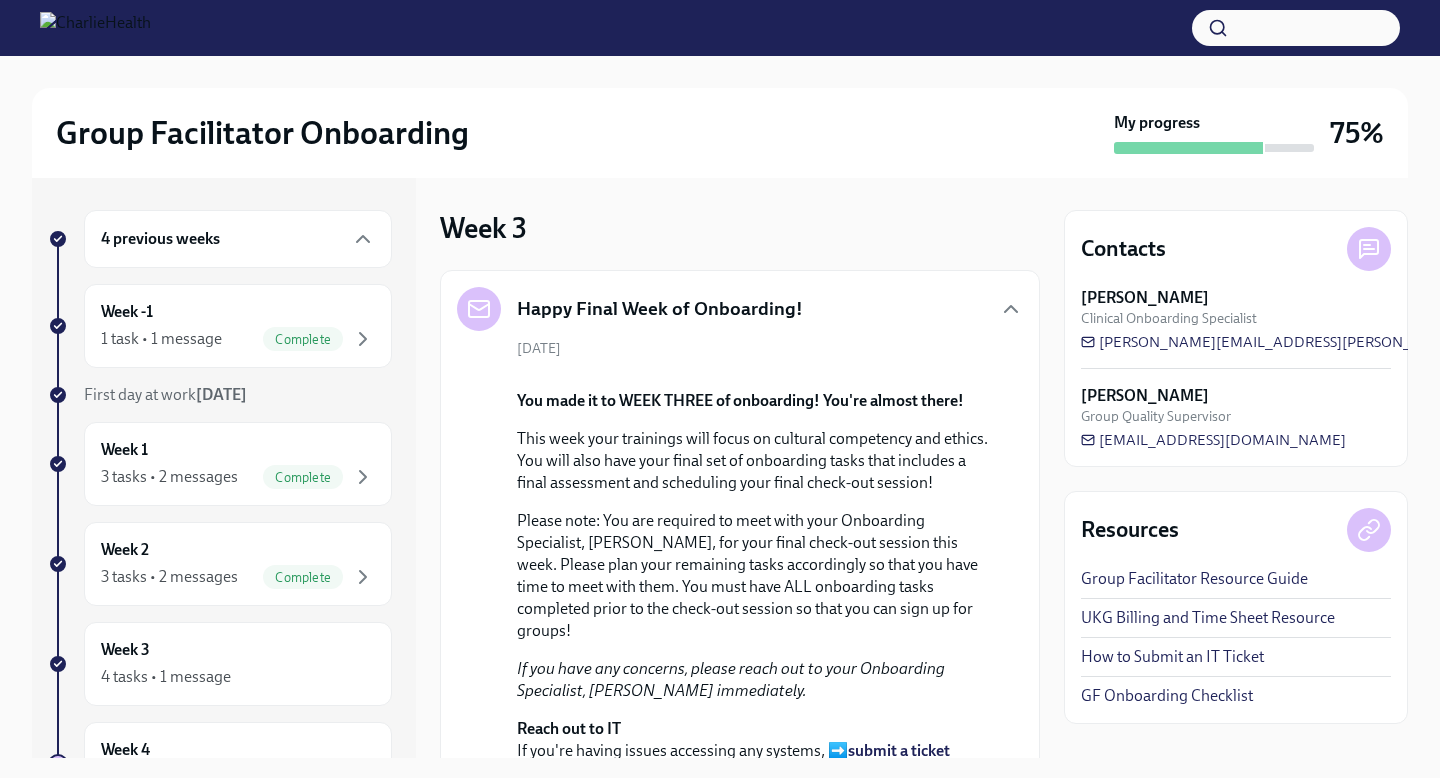 click on "Happy Final Week of Onboarding!" at bounding box center (660, 309) 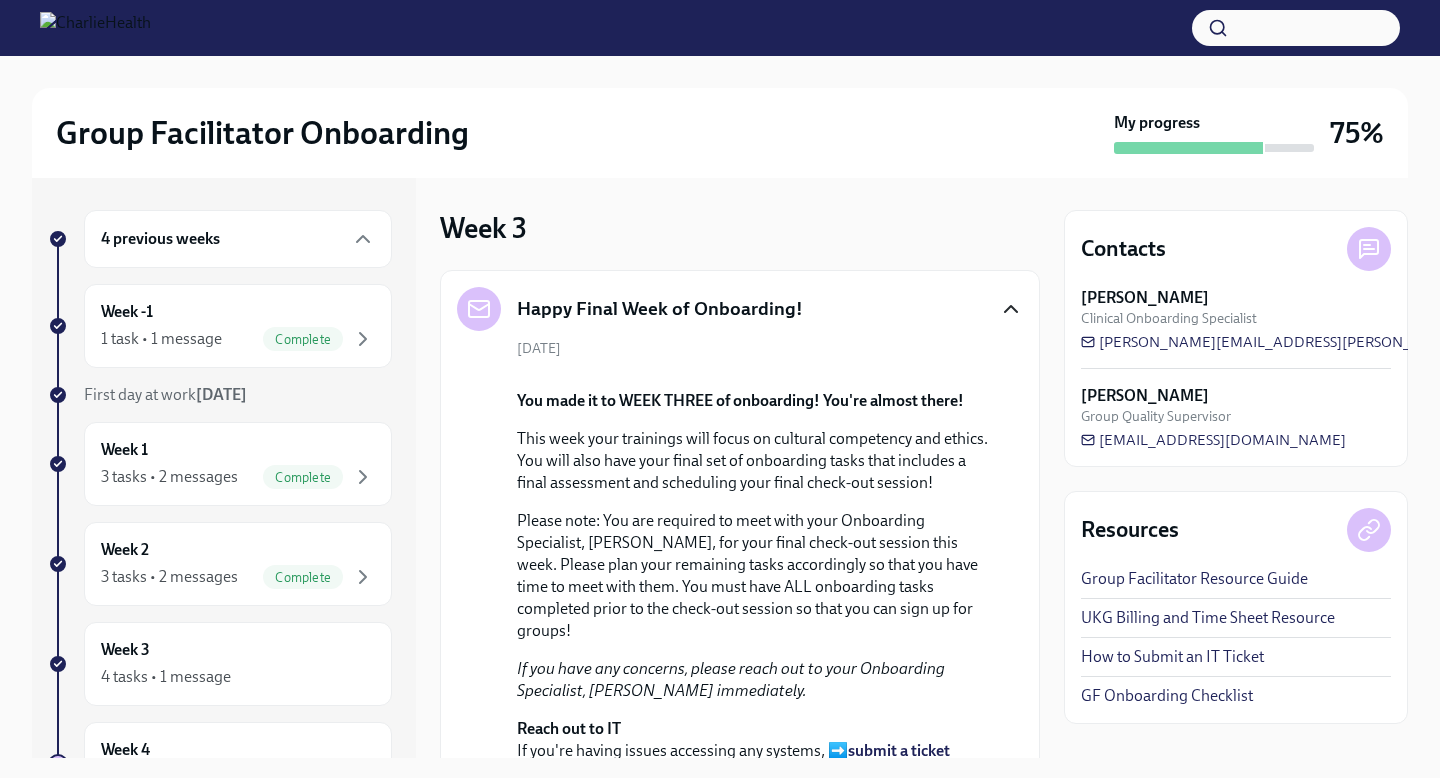 click 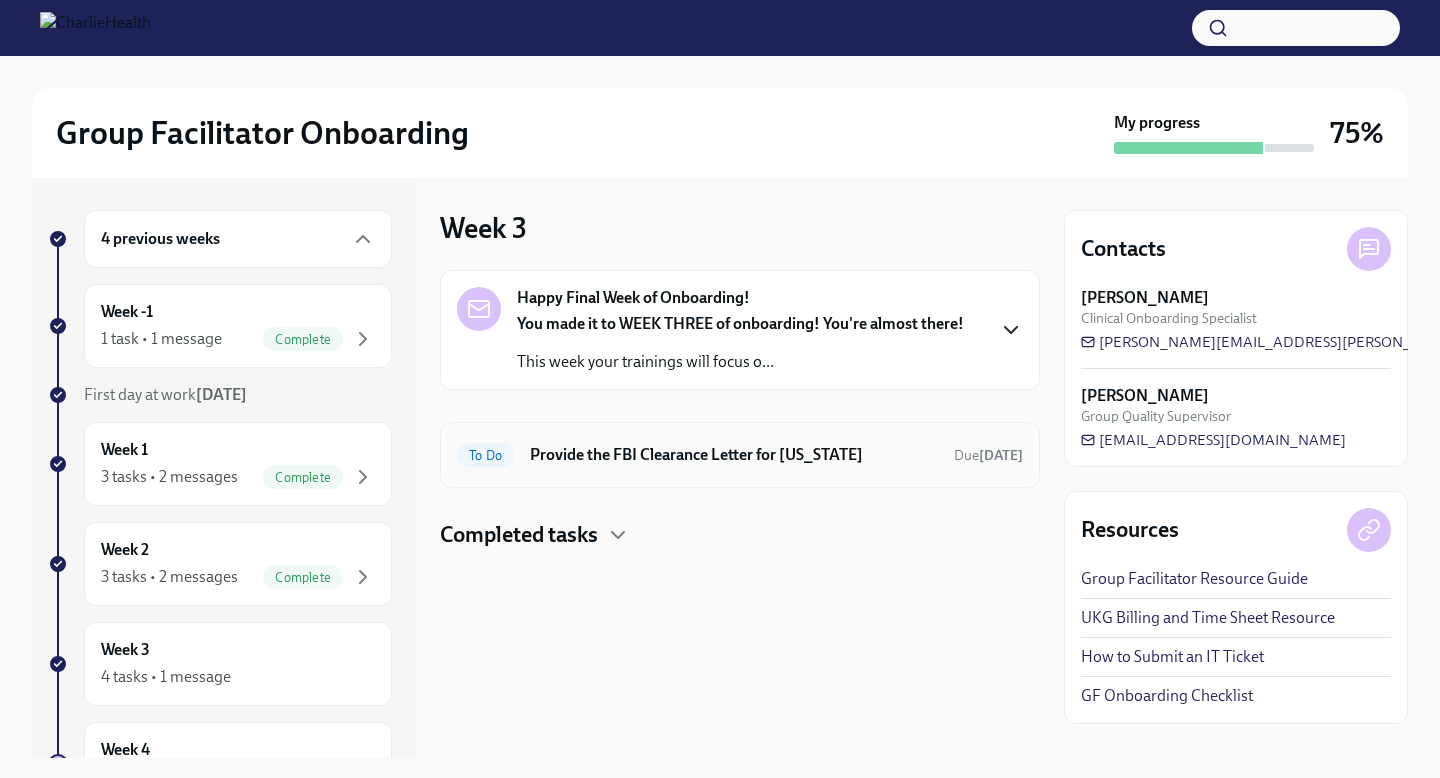 click on "Provide the FBI Clearance Letter for [US_STATE]" at bounding box center [734, 455] 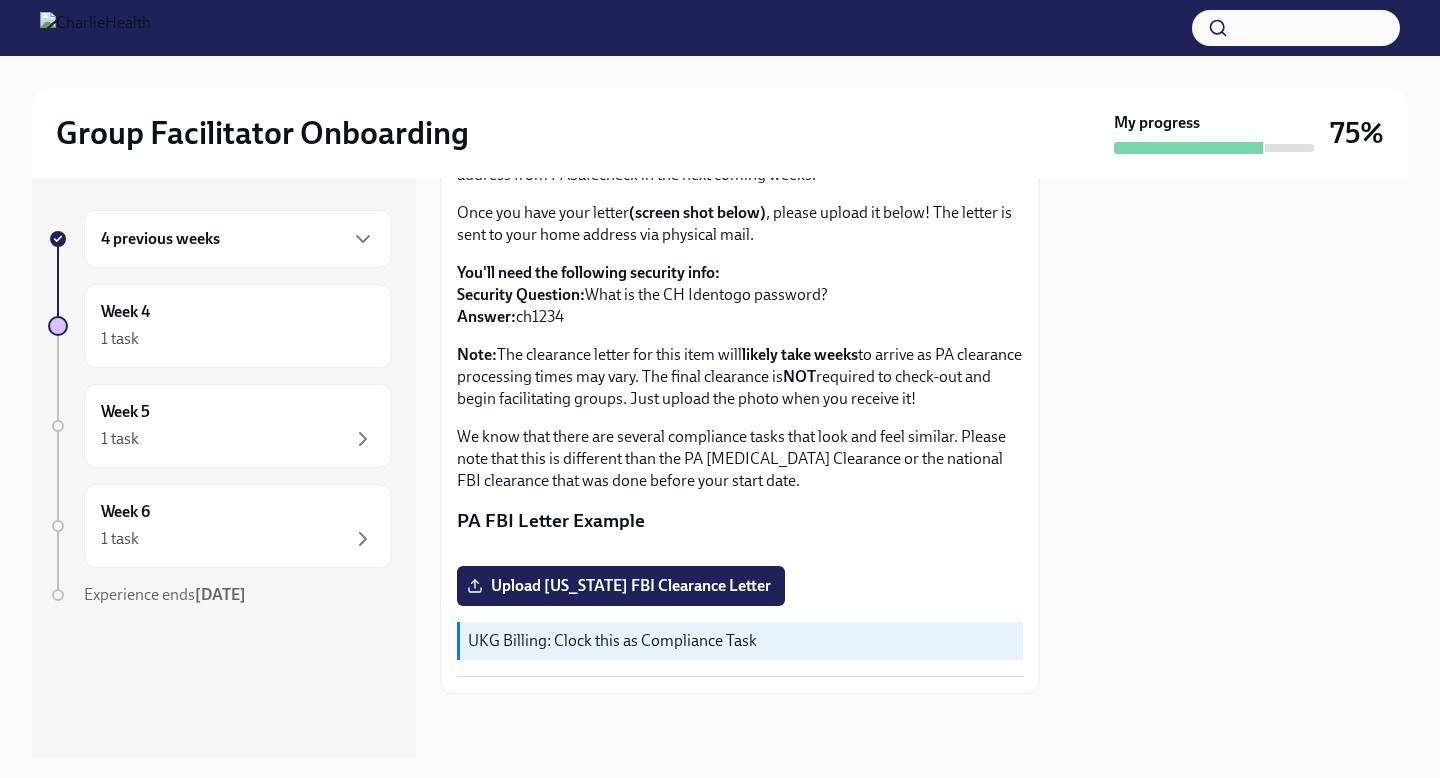 scroll, scrollTop: 390, scrollLeft: 0, axis: vertical 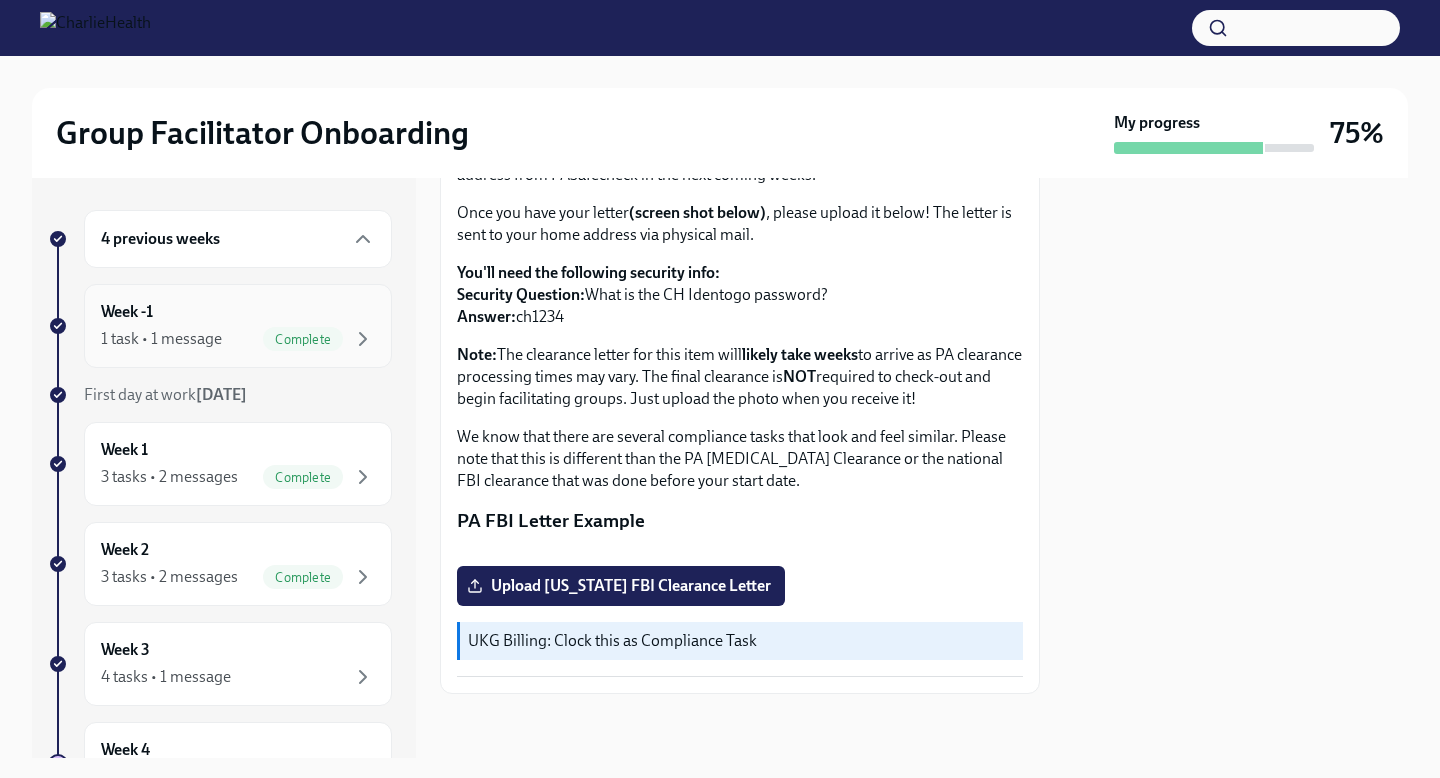 click on "Complete" at bounding box center (303, 339) 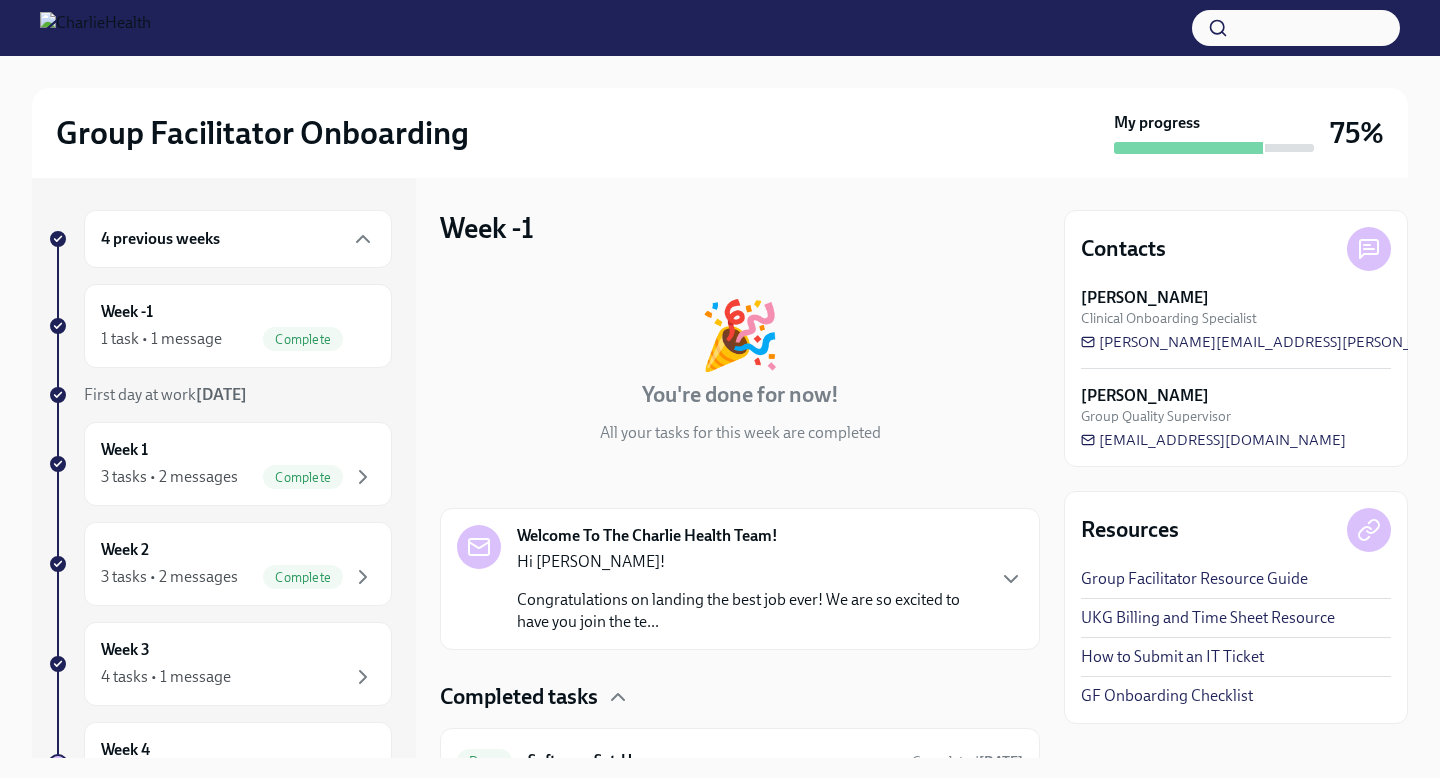 scroll, scrollTop: 100, scrollLeft: 0, axis: vertical 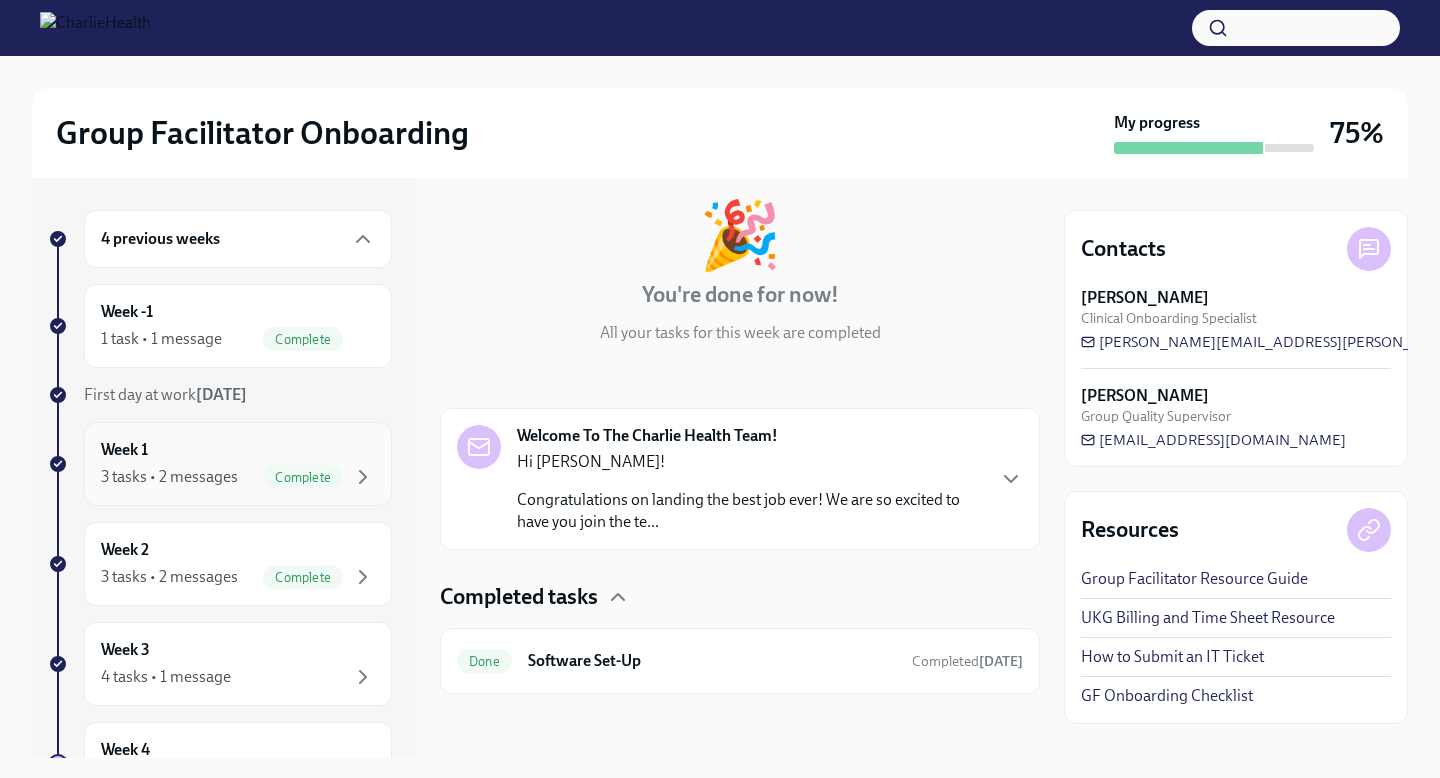 click on "Week 1 3 tasks • 2 messages Complete" at bounding box center (238, 464) 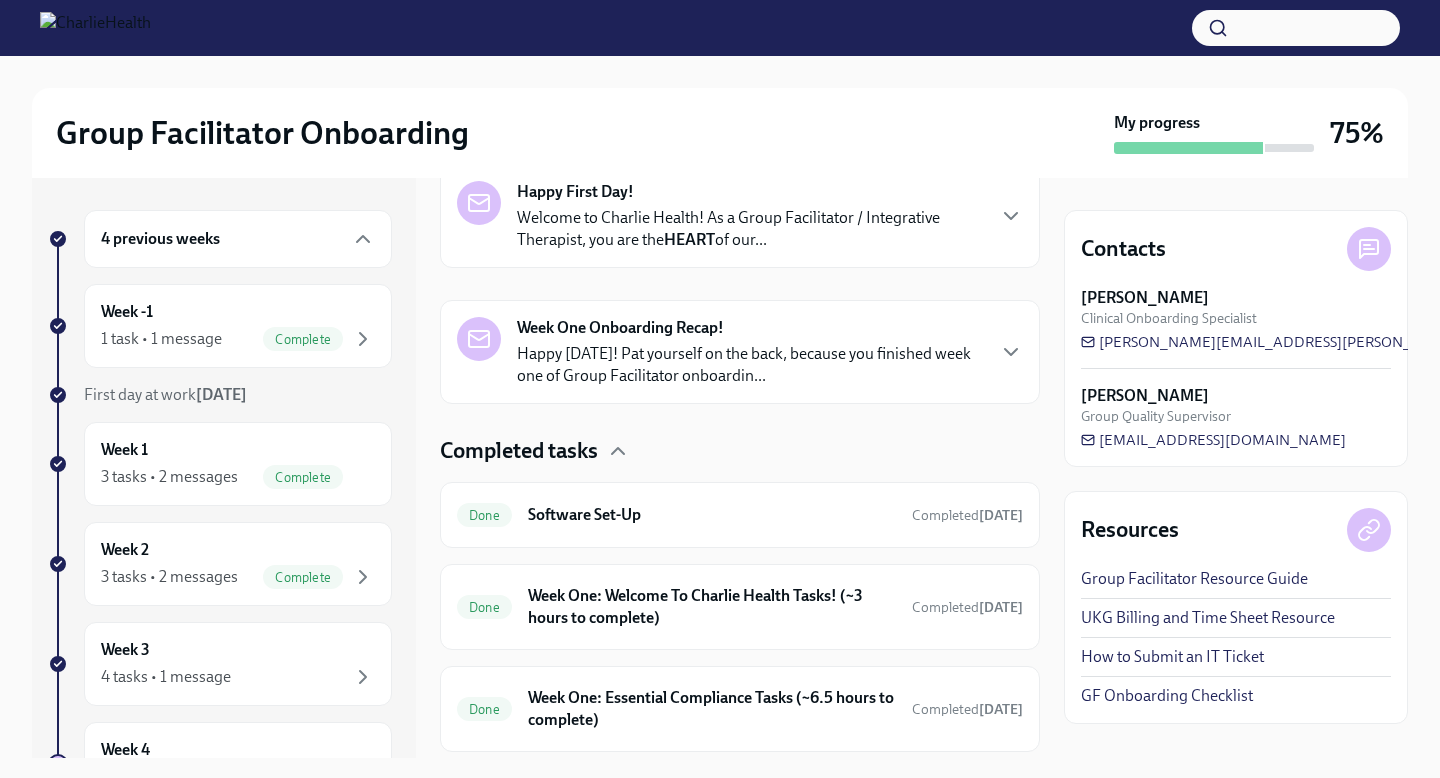 scroll, scrollTop: 402, scrollLeft: 0, axis: vertical 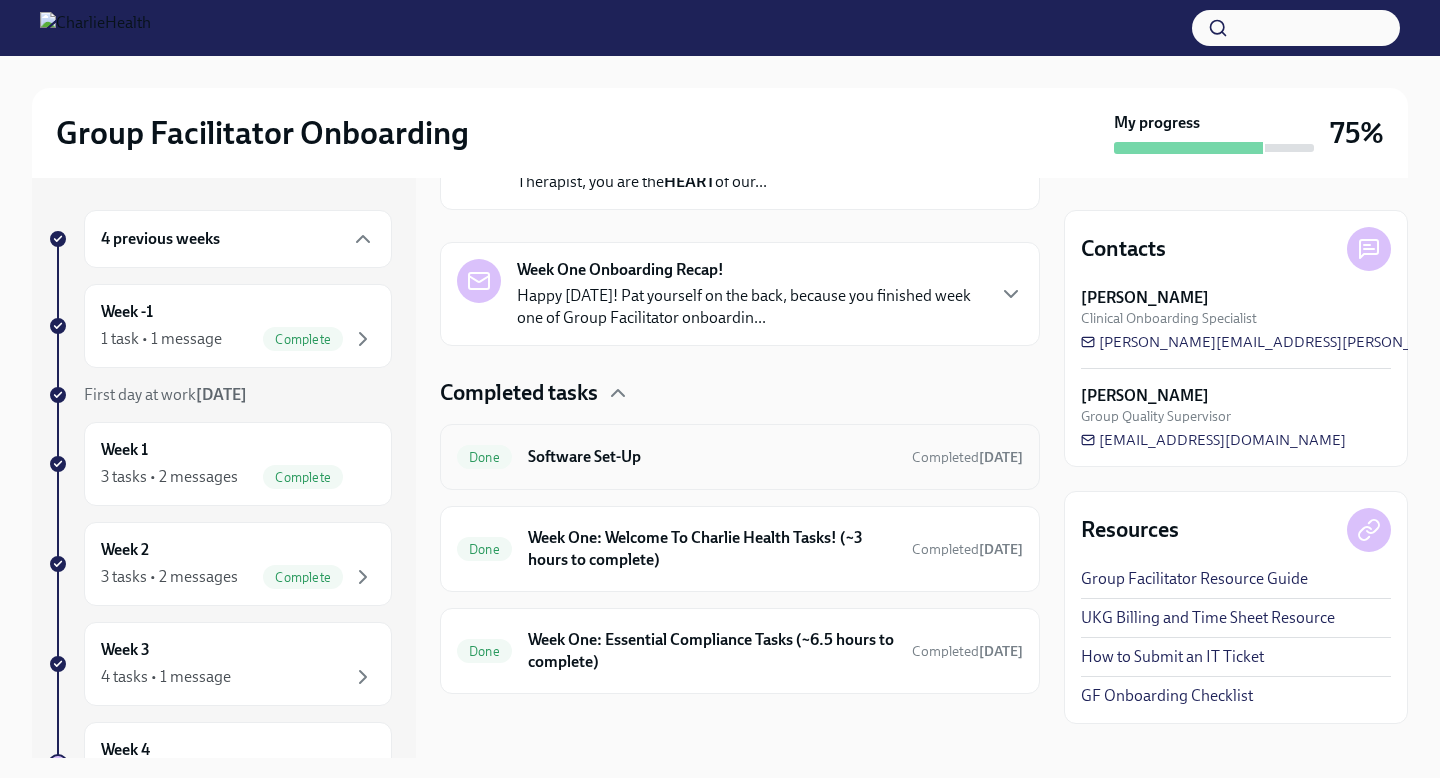 click on "Done Software Set-Up Completed  [DATE]" at bounding box center [740, 457] 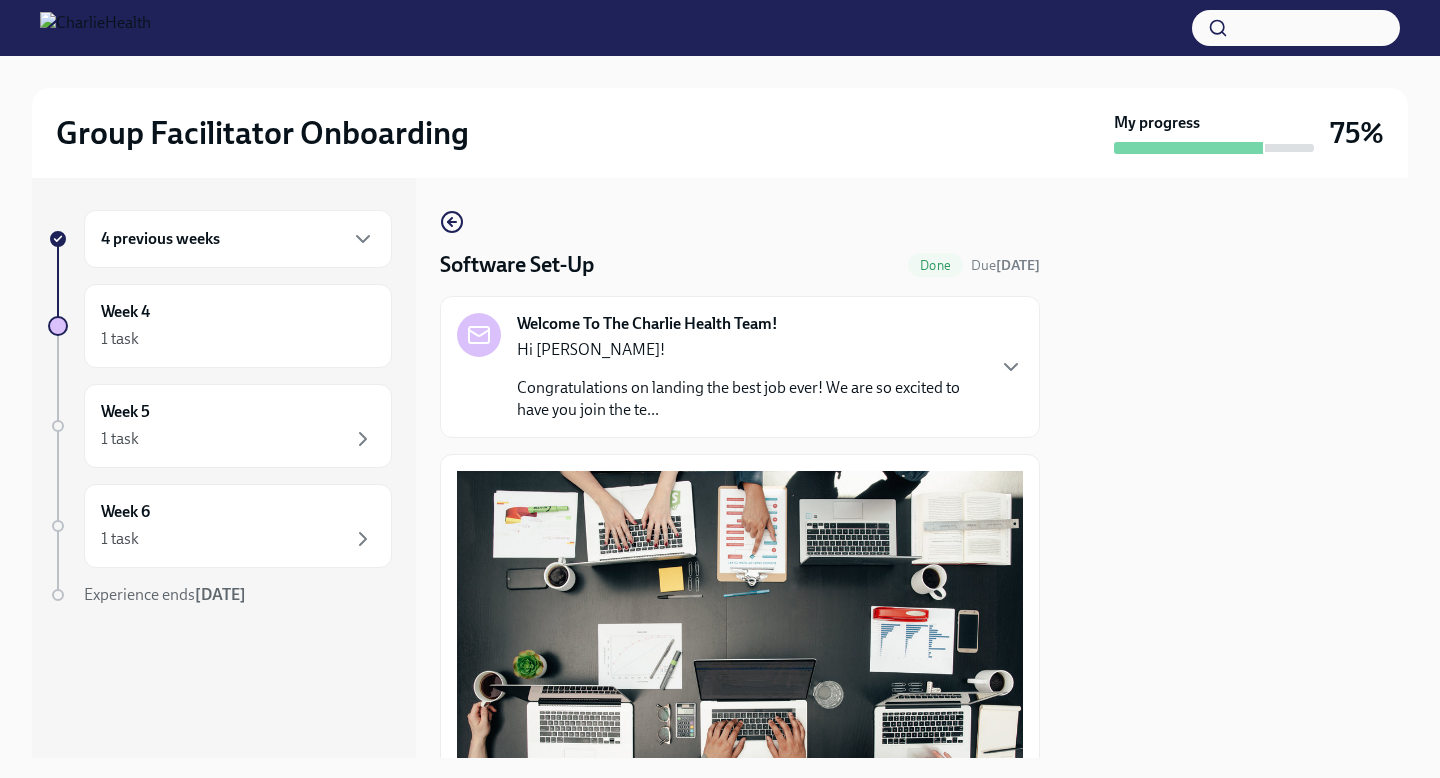 click on "Welcome To The Charlie Health Team!" at bounding box center (647, 324) 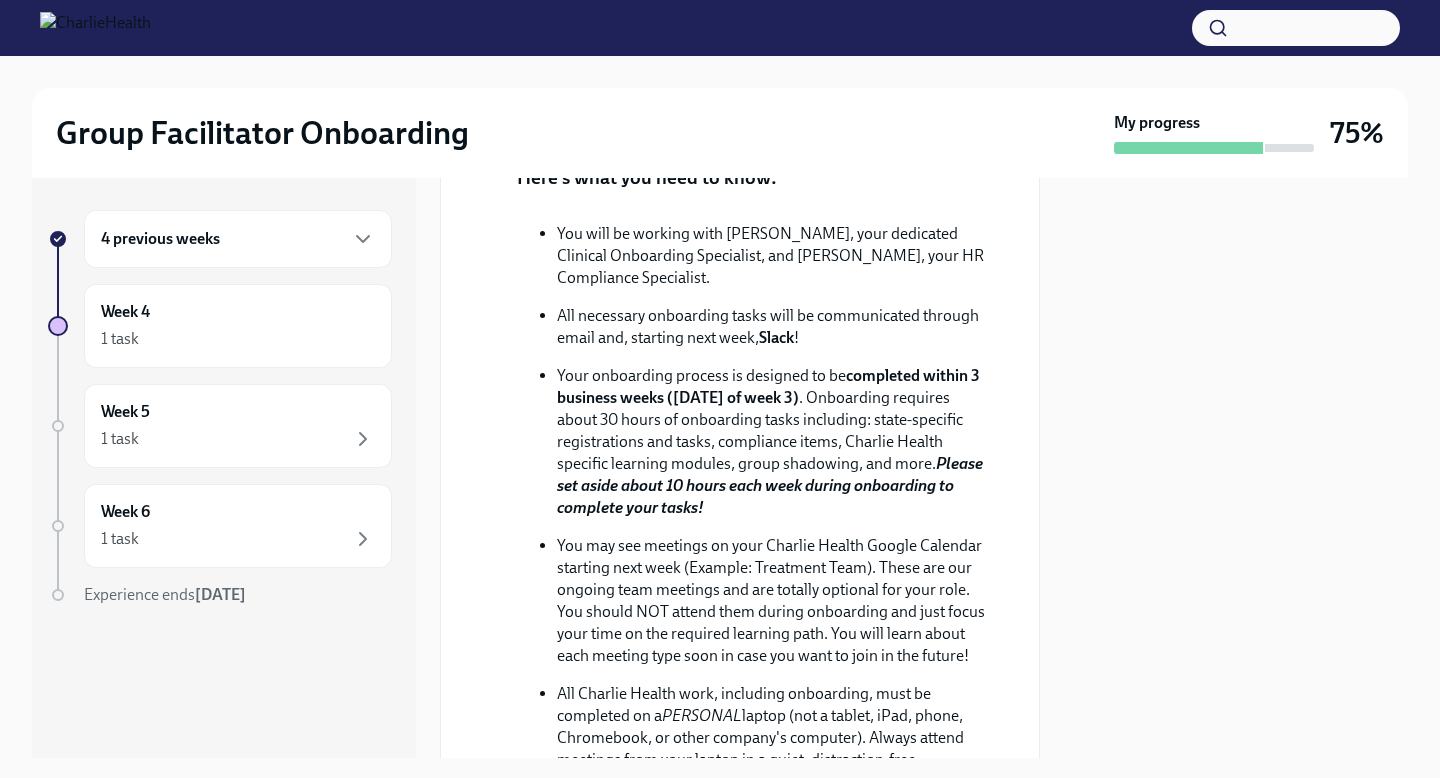 scroll, scrollTop: 0, scrollLeft: 0, axis: both 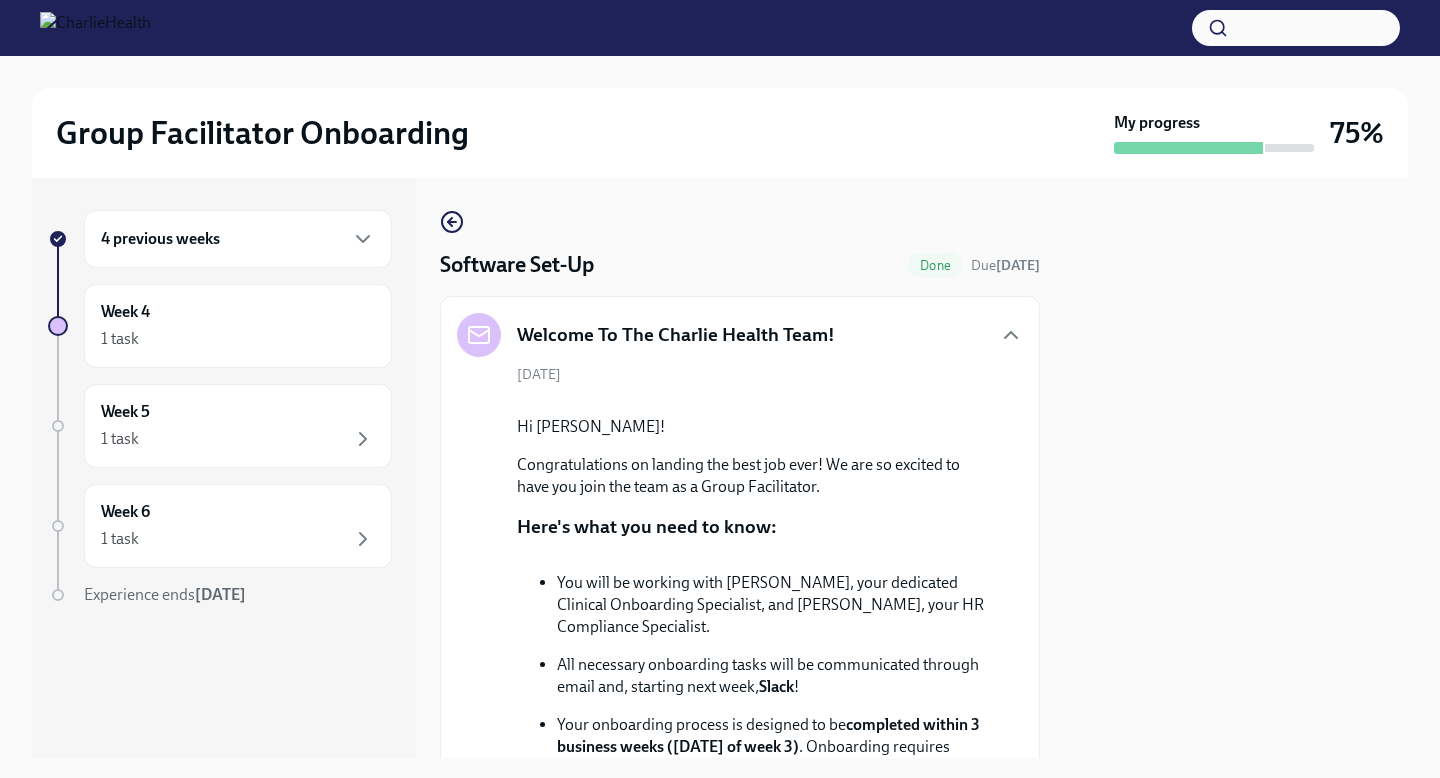 click on "4 previous weeks" at bounding box center (238, 239) 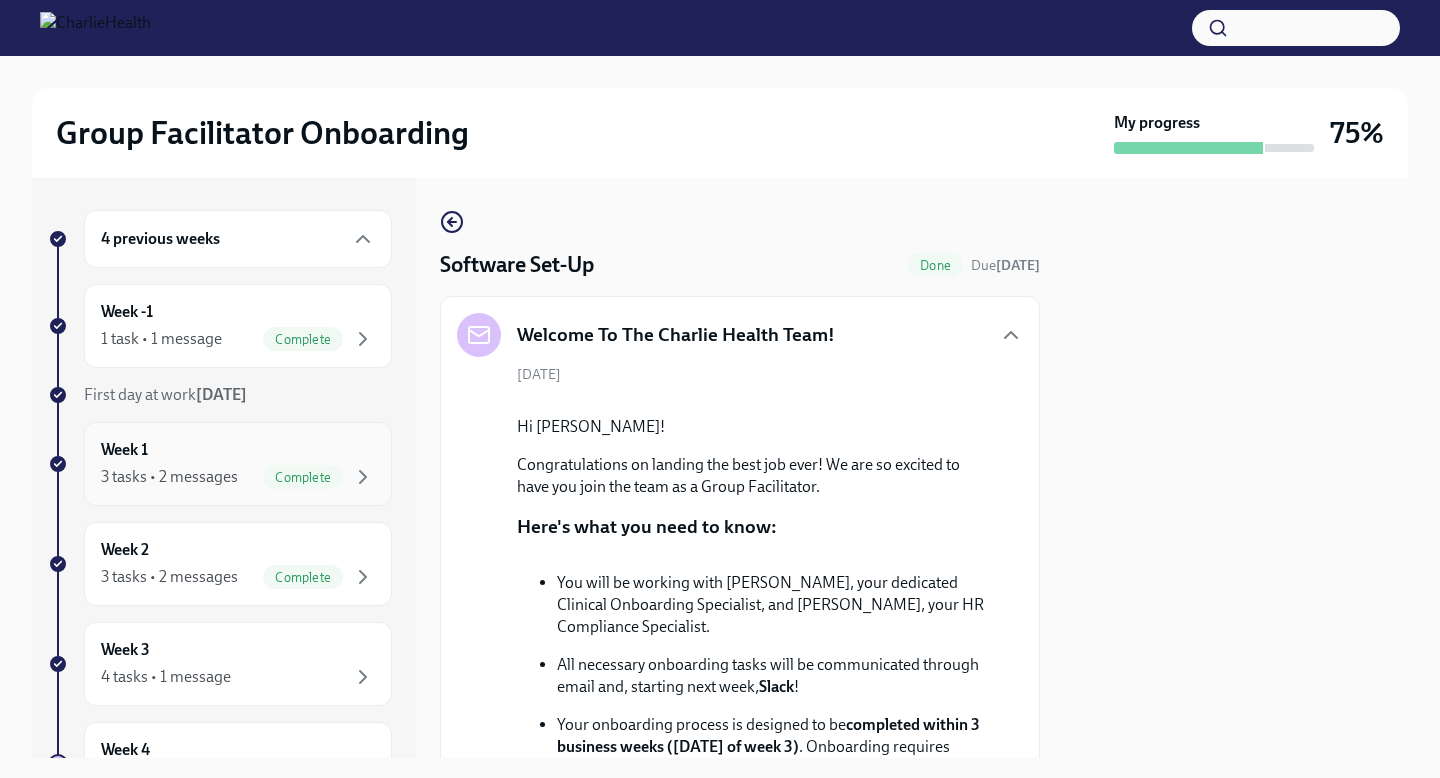 click on "Complete" at bounding box center [303, 477] 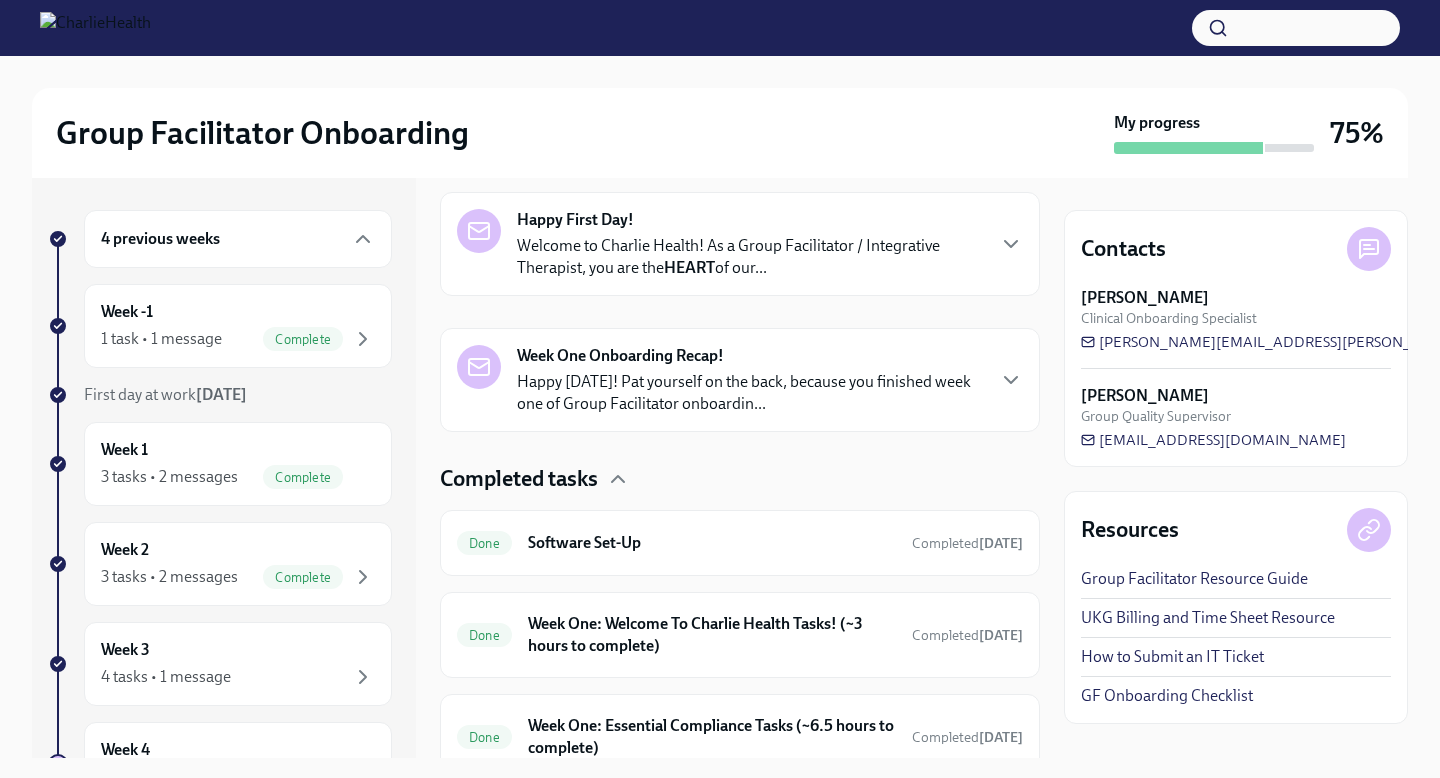scroll, scrollTop: 402, scrollLeft: 0, axis: vertical 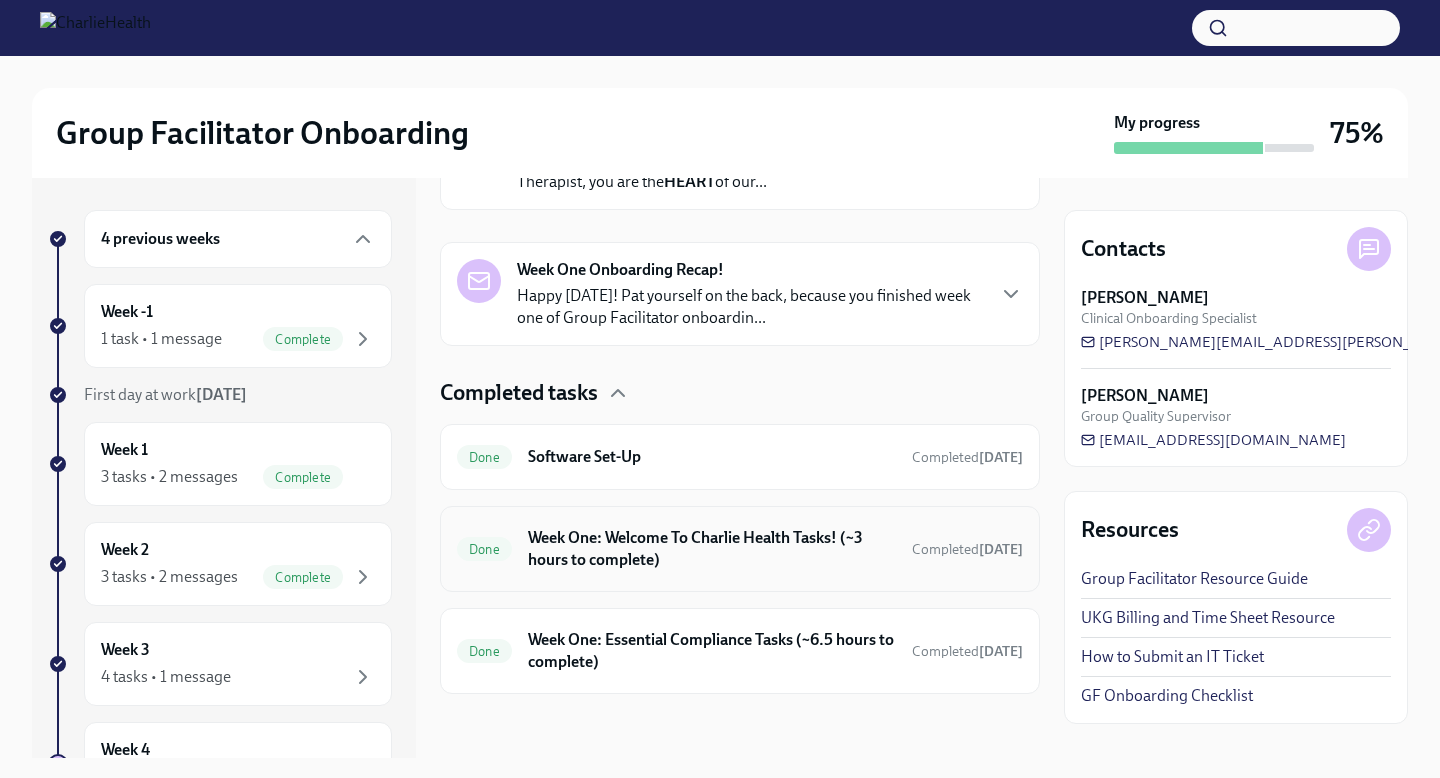 click on "Done Week One: Welcome To Charlie Health Tasks! (~3 hours to complete) Completed  [DATE]" at bounding box center [740, 549] 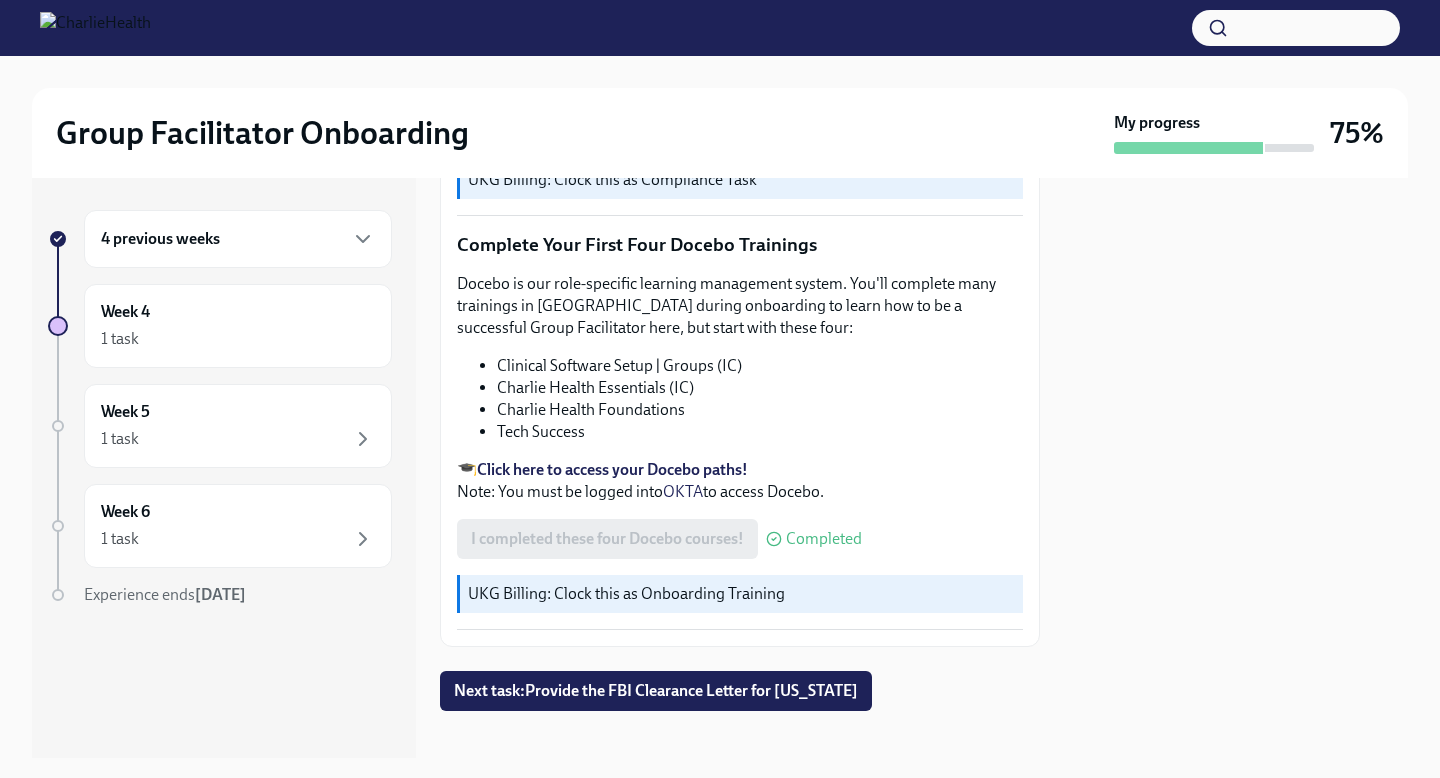 scroll, scrollTop: 2577, scrollLeft: 0, axis: vertical 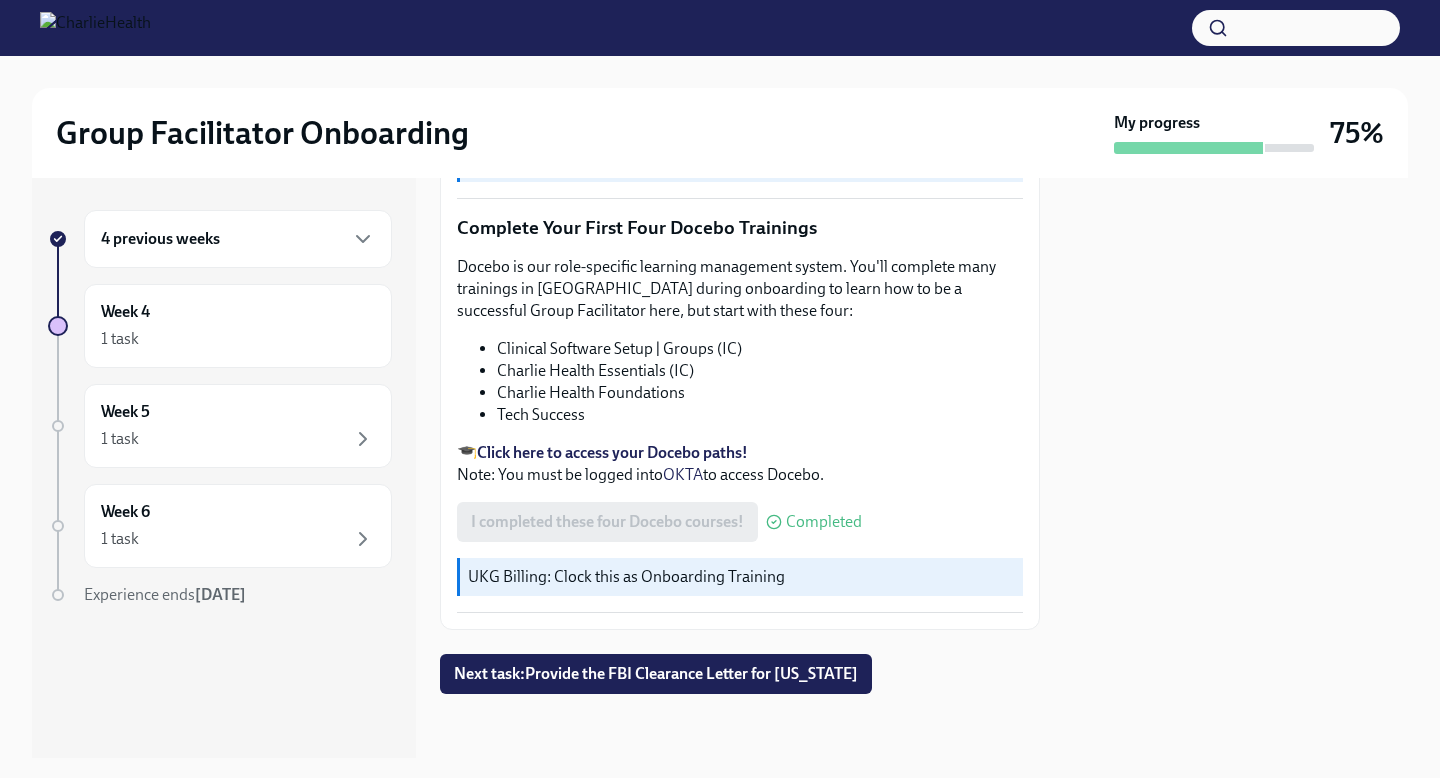 click on "4 previous weeks" at bounding box center [238, 239] 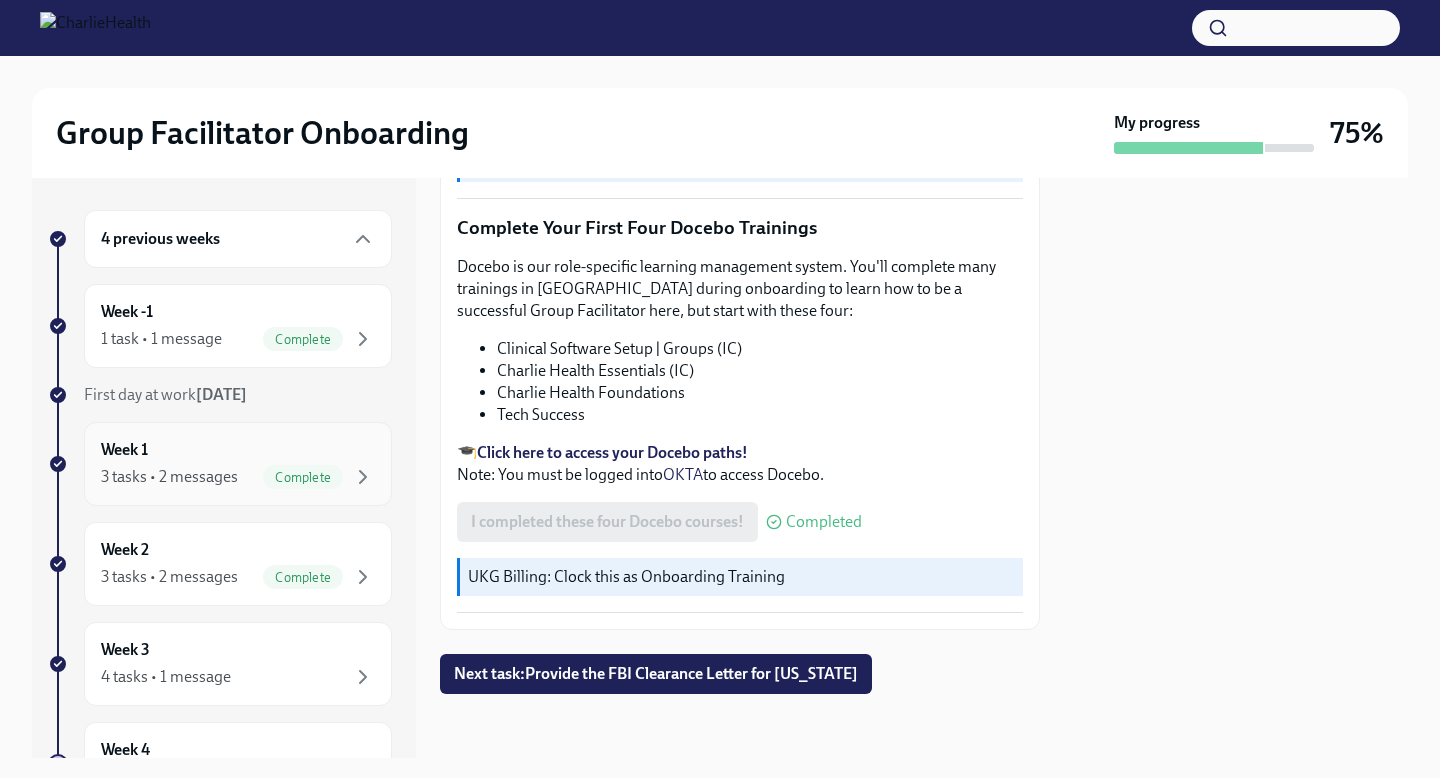click on "Complete" at bounding box center (303, 477) 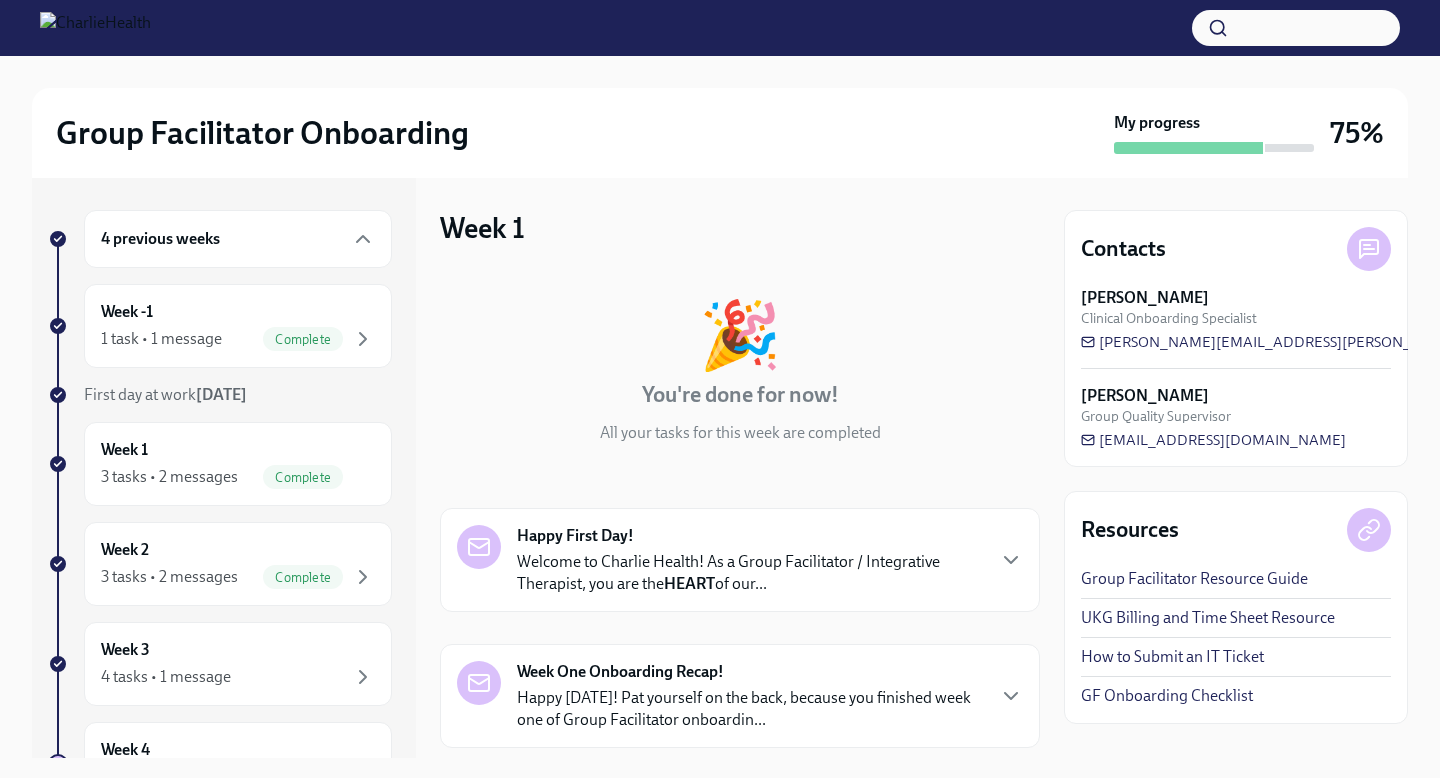 scroll, scrollTop: 402, scrollLeft: 0, axis: vertical 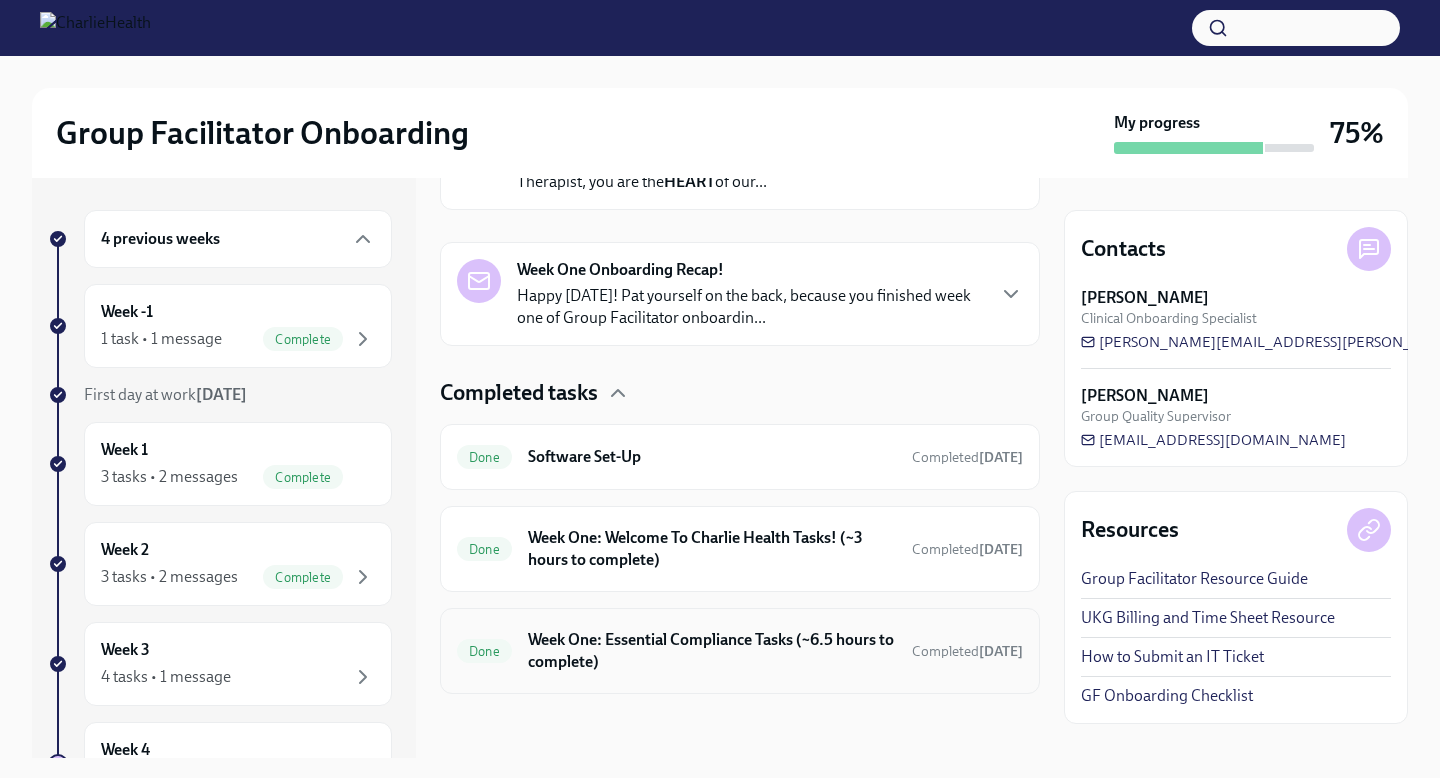 click on "Week One: Essential Compliance Tasks (~6.5 hours to complete)" at bounding box center (712, 651) 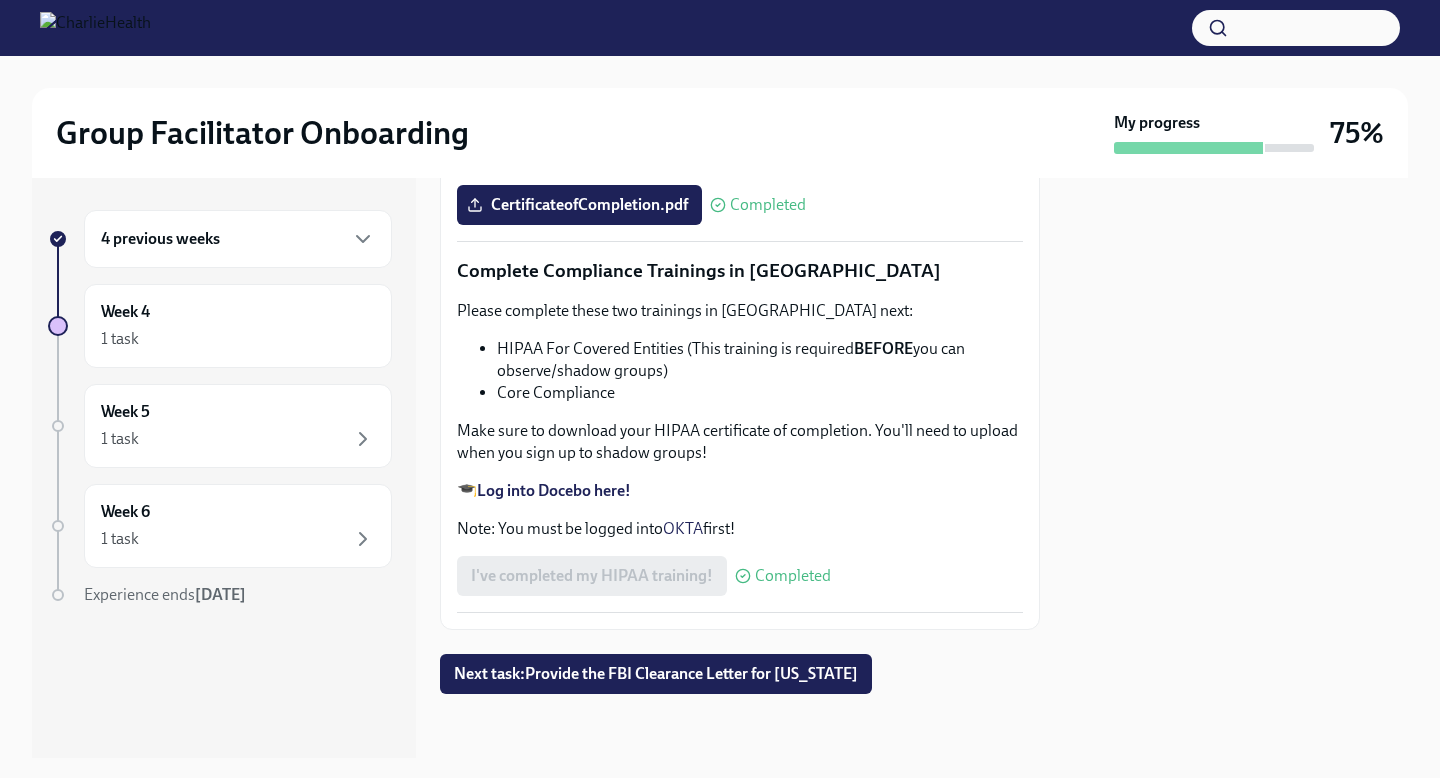 scroll, scrollTop: 4741, scrollLeft: 0, axis: vertical 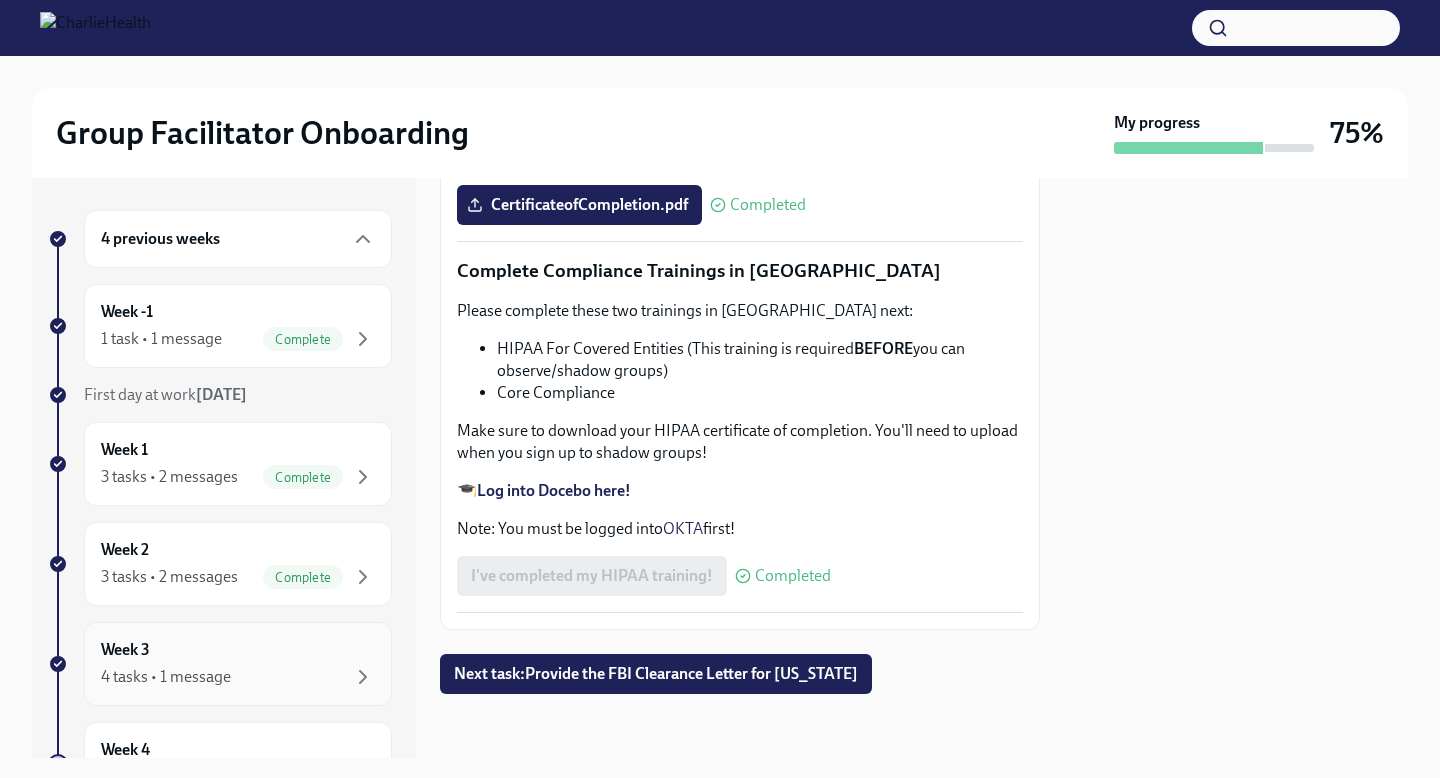 click on "Week 3 4 tasks • 1 message" at bounding box center [238, 664] 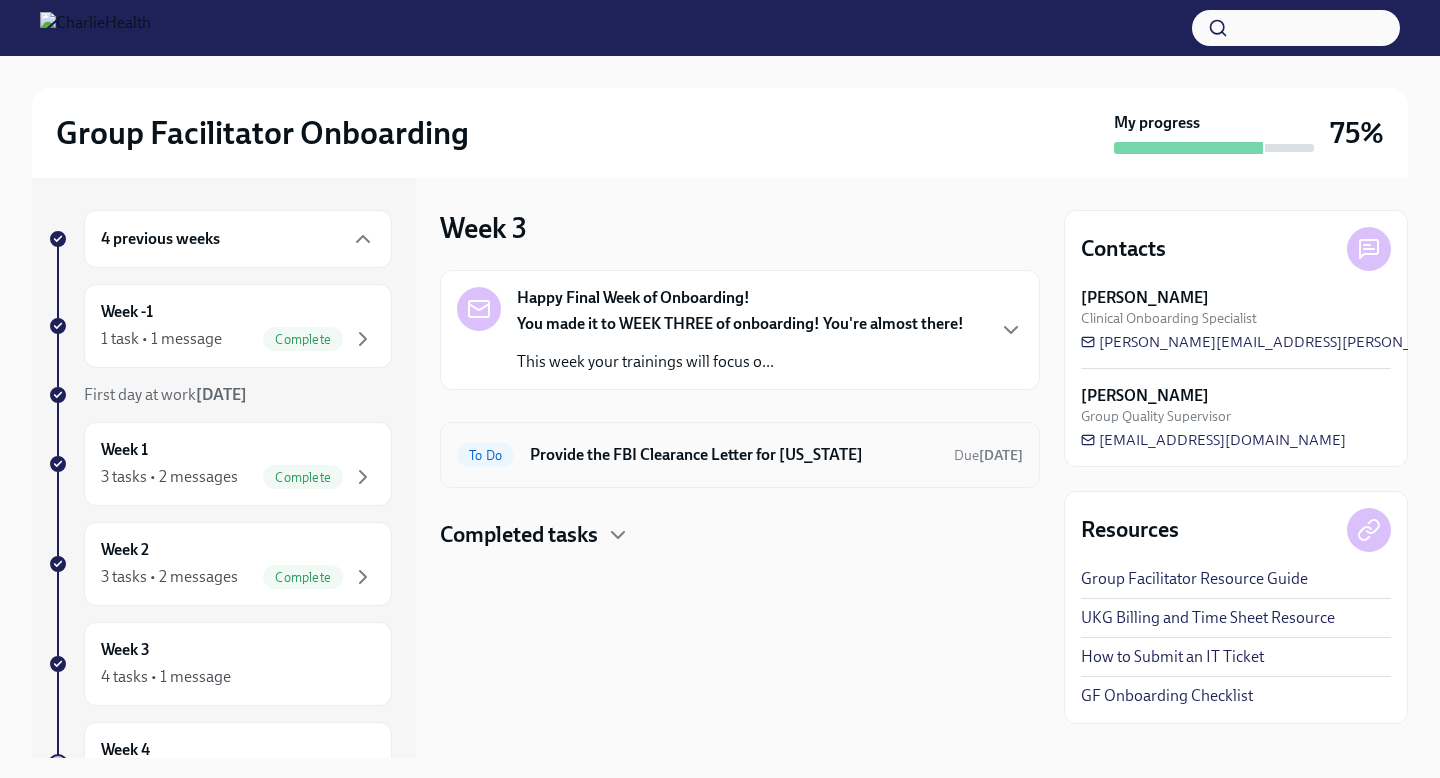 click on "Provide the FBI Clearance Letter for [US_STATE]" at bounding box center (734, 455) 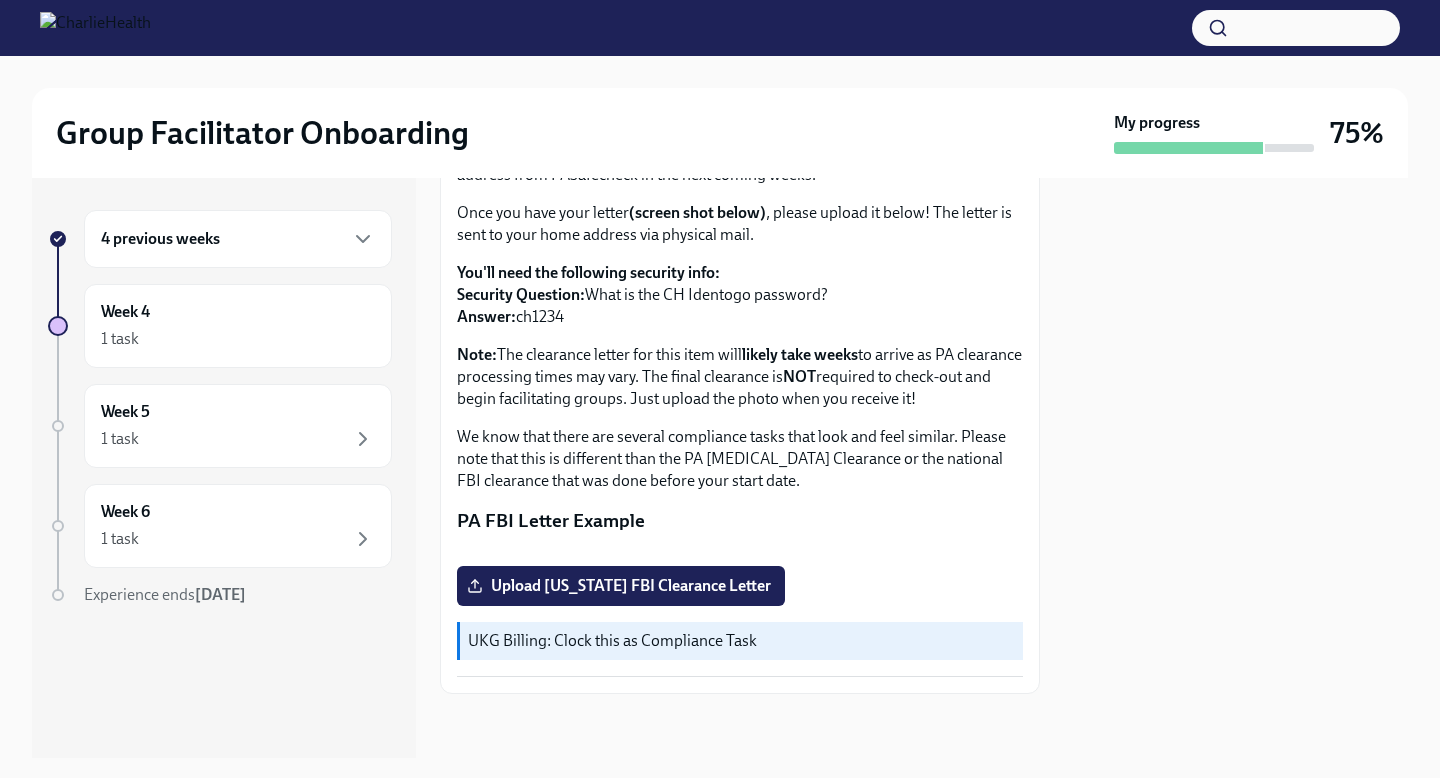 scroll, scrollTop: 390, scrollLeft: 0, axis: vertical 